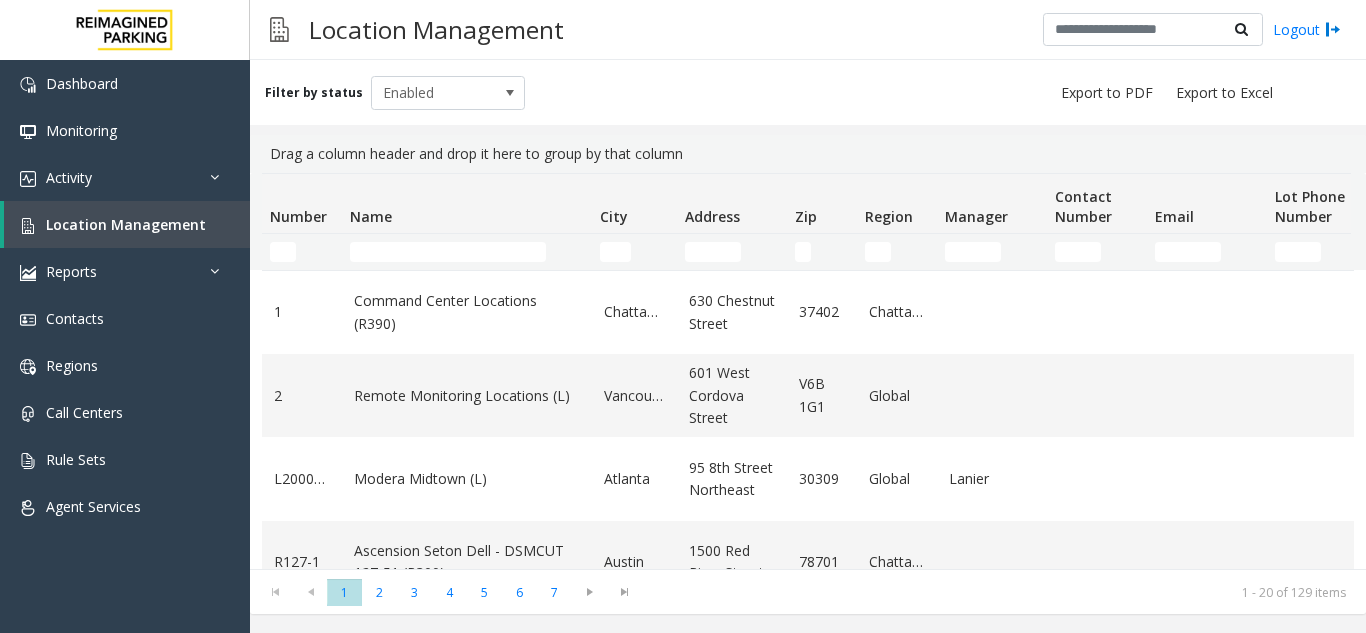 scroll, scrollTop: 0, scrollLeft: 0, axis: both 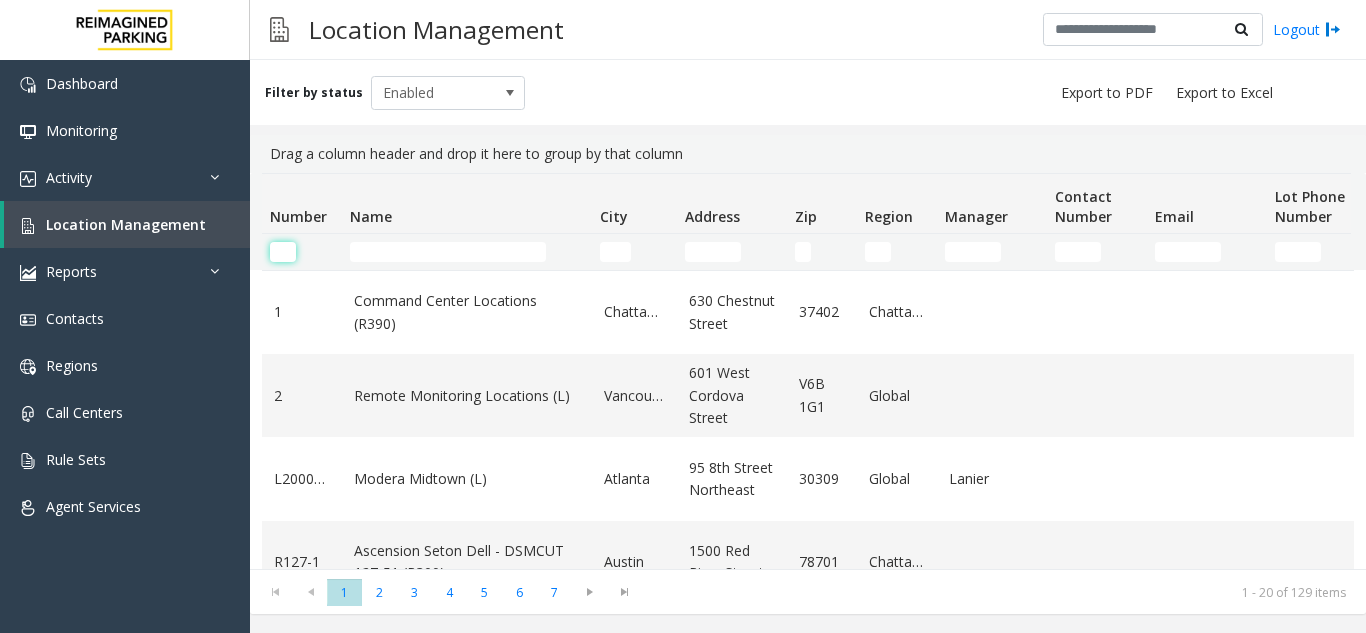click 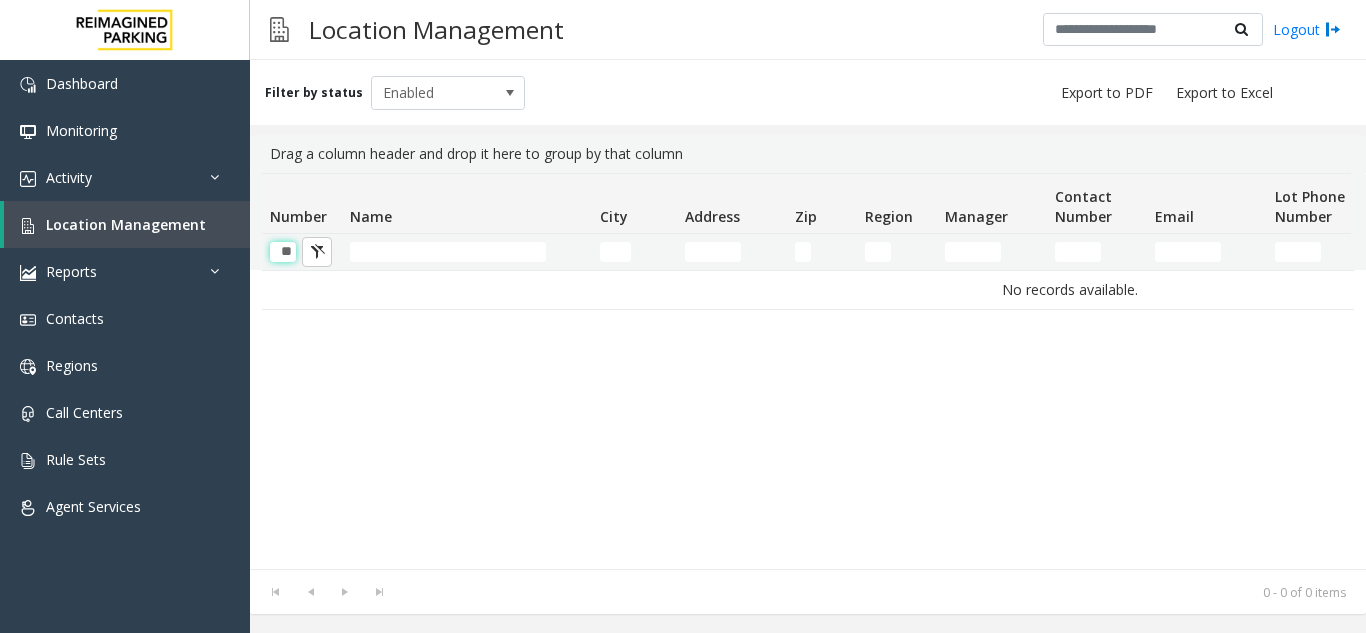 scroll, scrollTop: 0, scrollLeft: 1, axis: horizontal 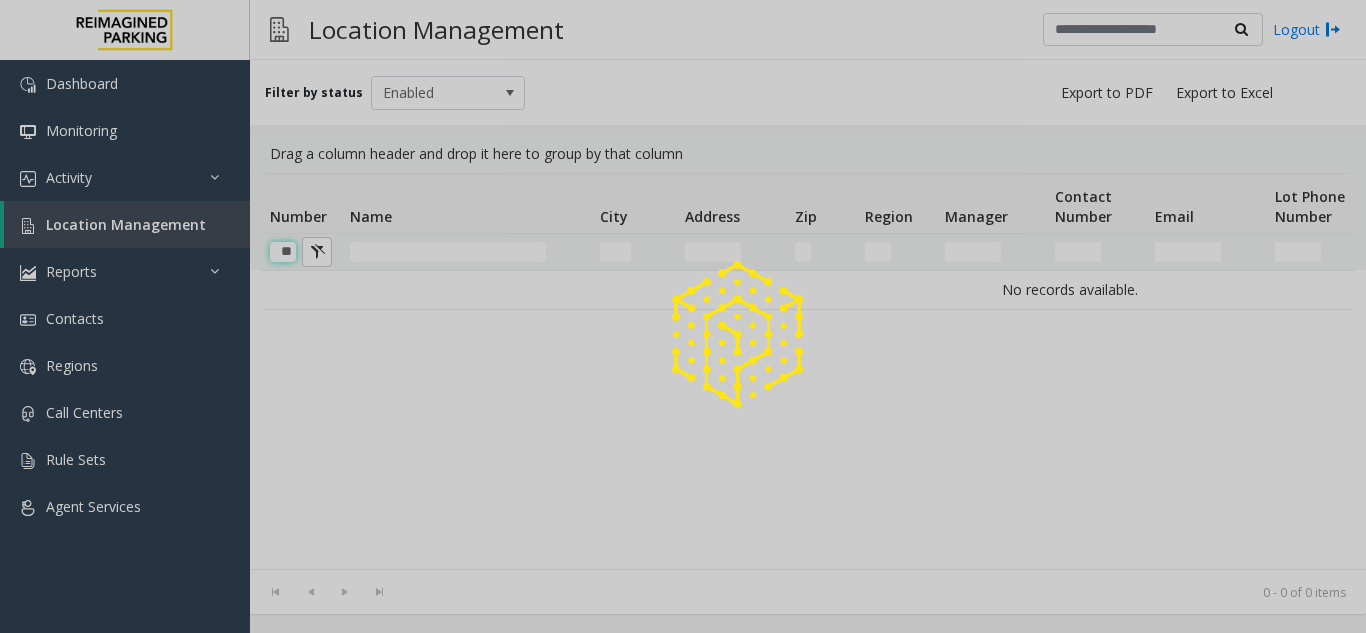 type on "*" 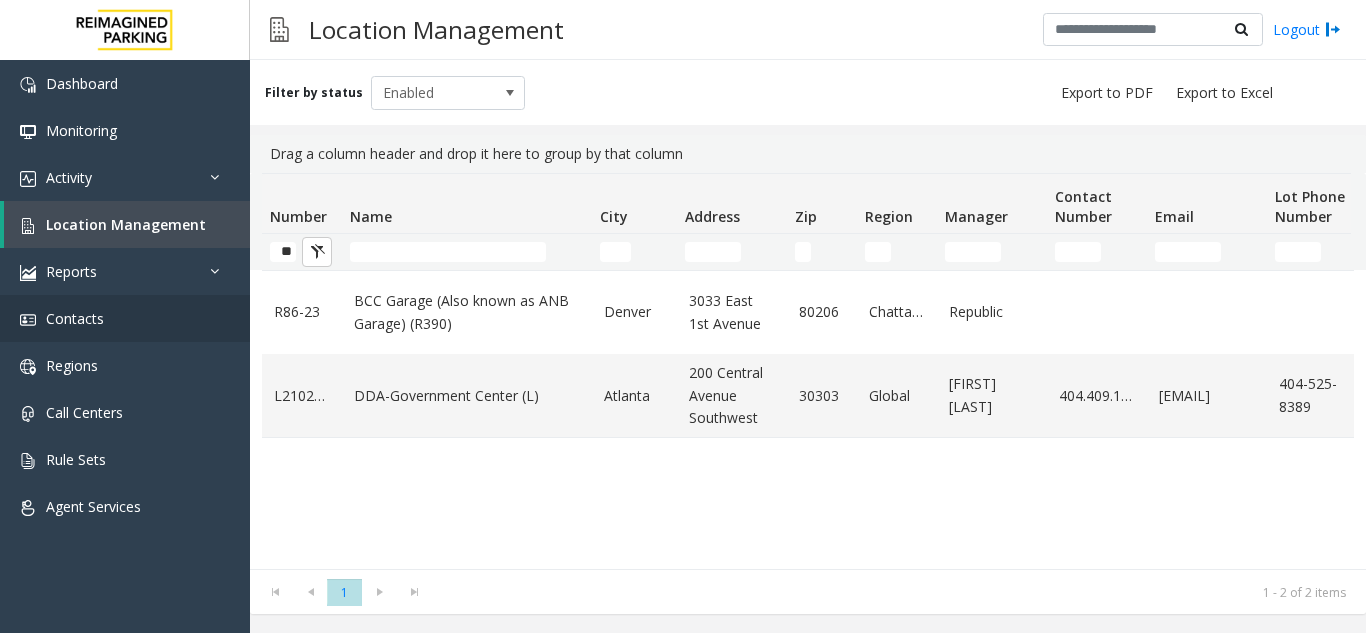 scroll, scrollTop: 0, scrollLeft: 0, axis: both 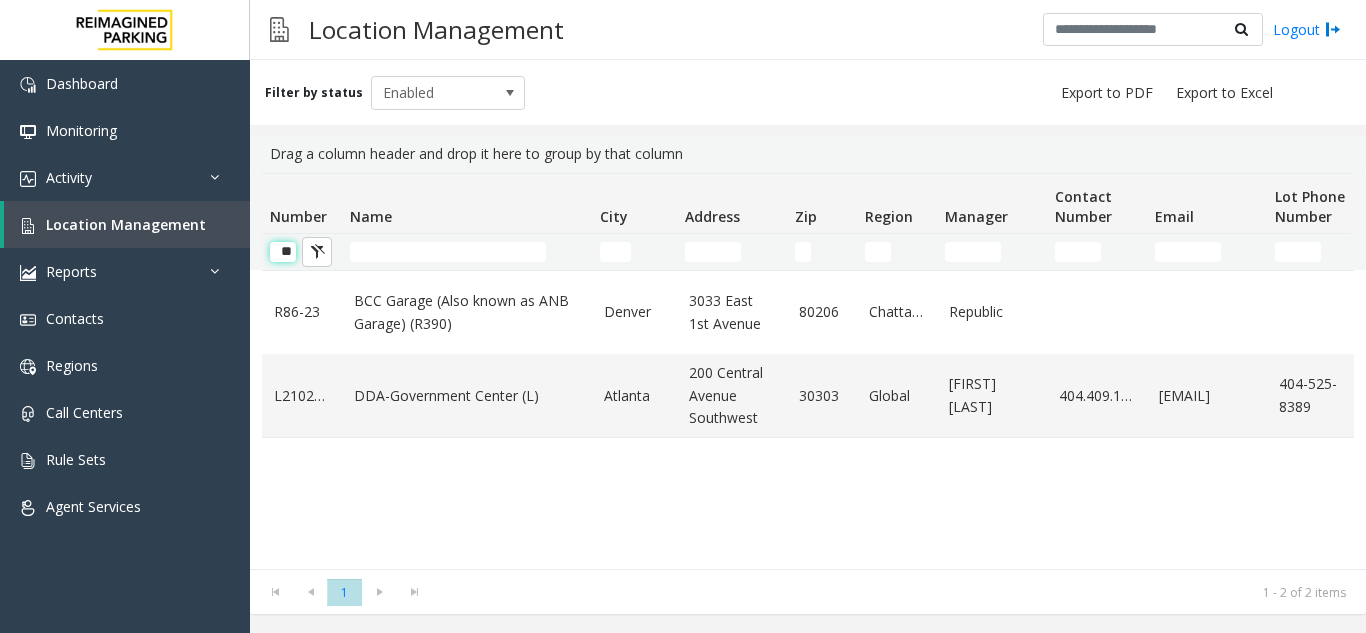 click on "**" 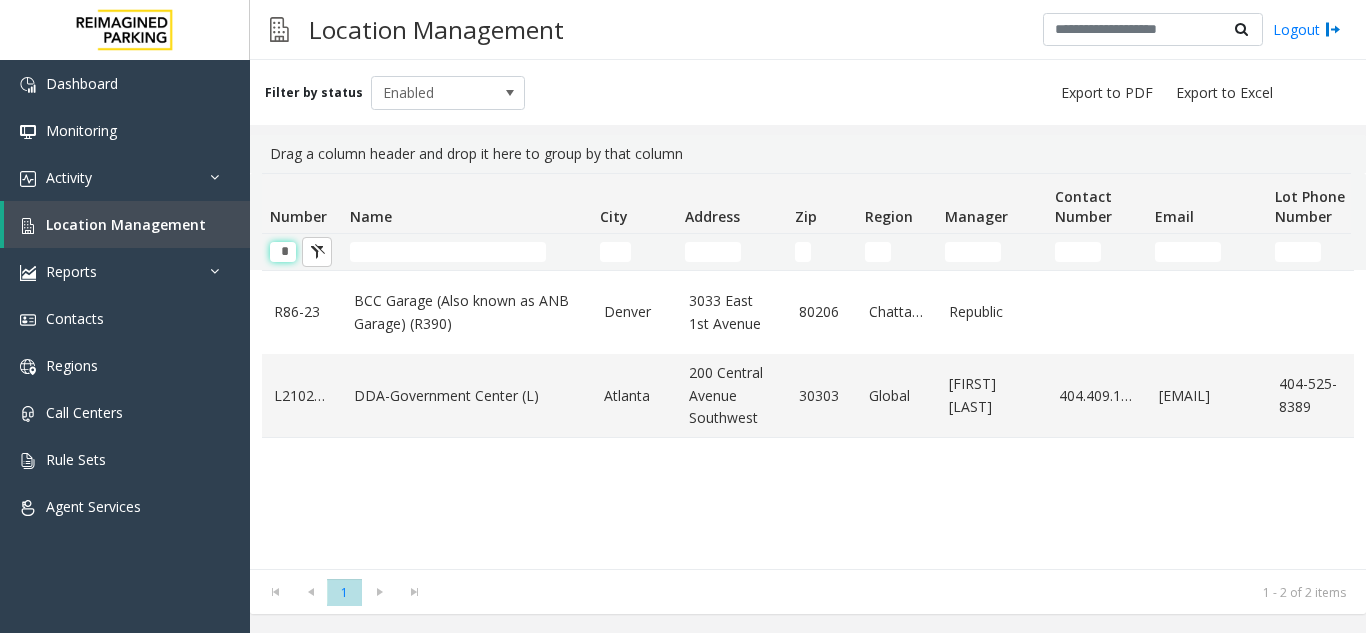type on "*" 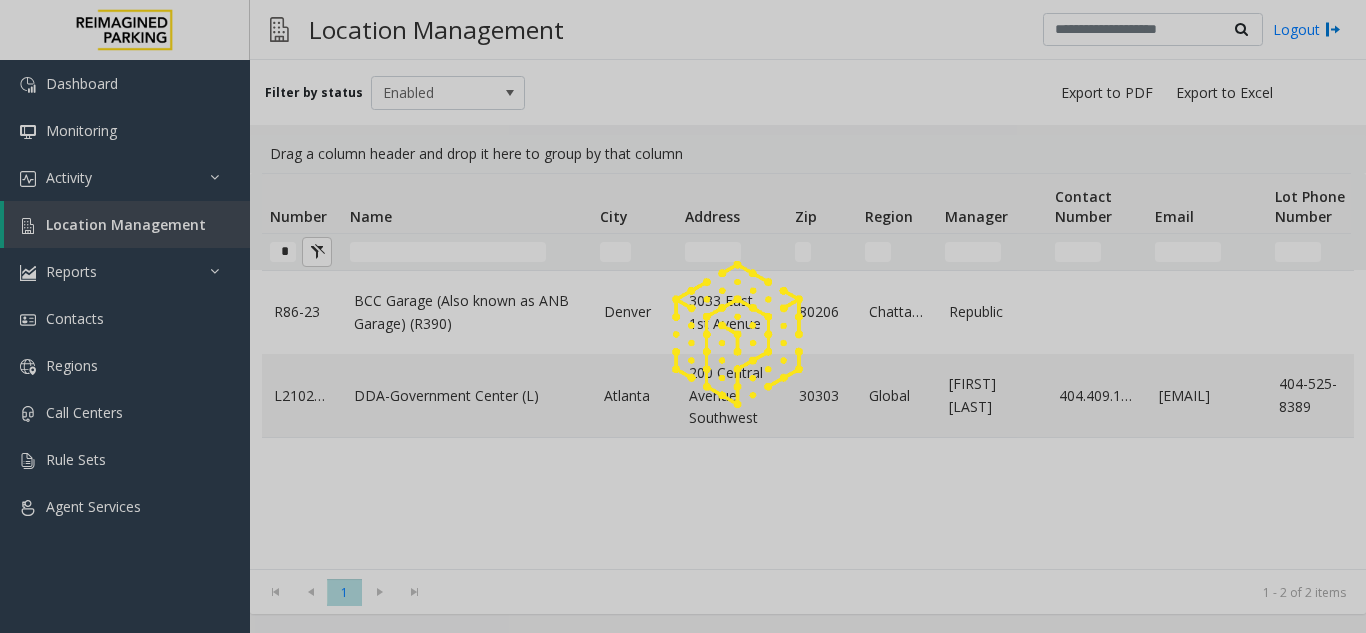 click 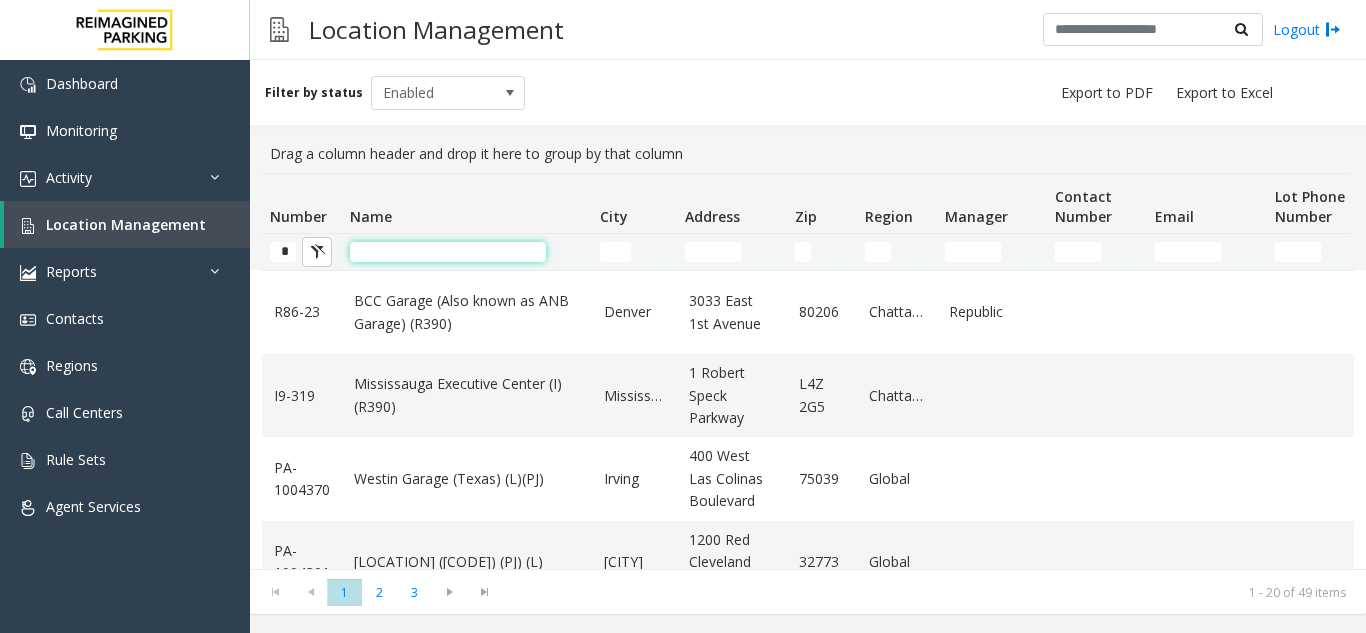 click 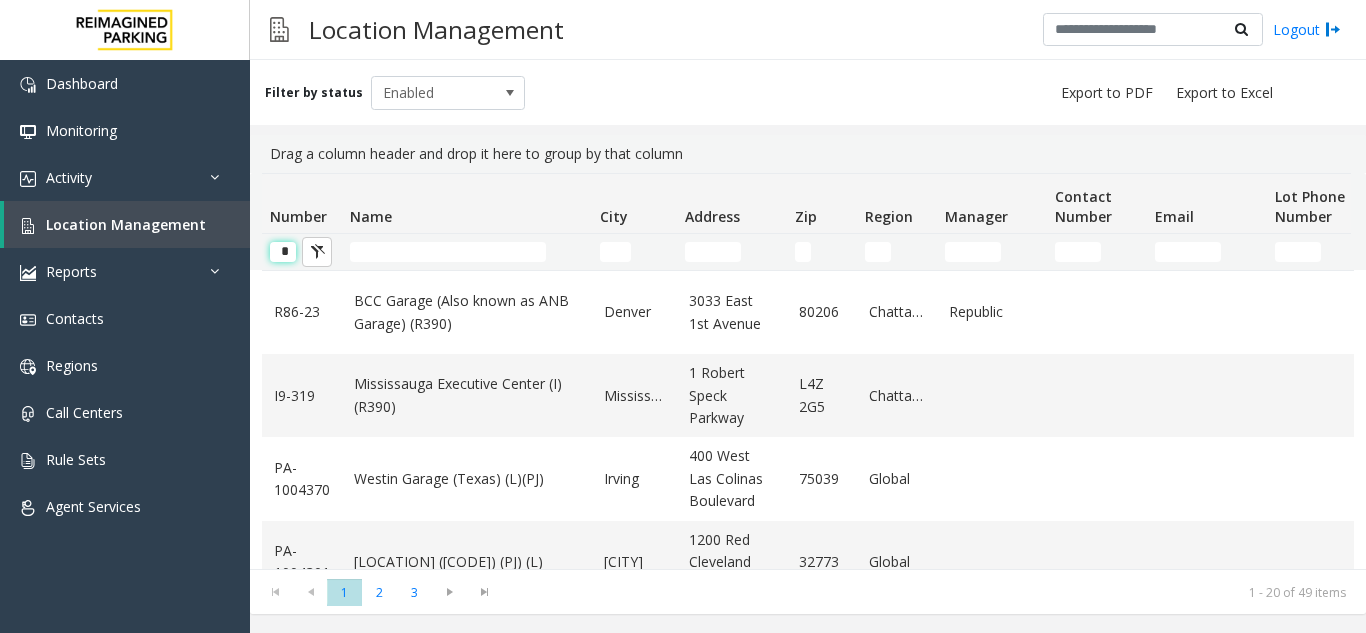 click on "*" 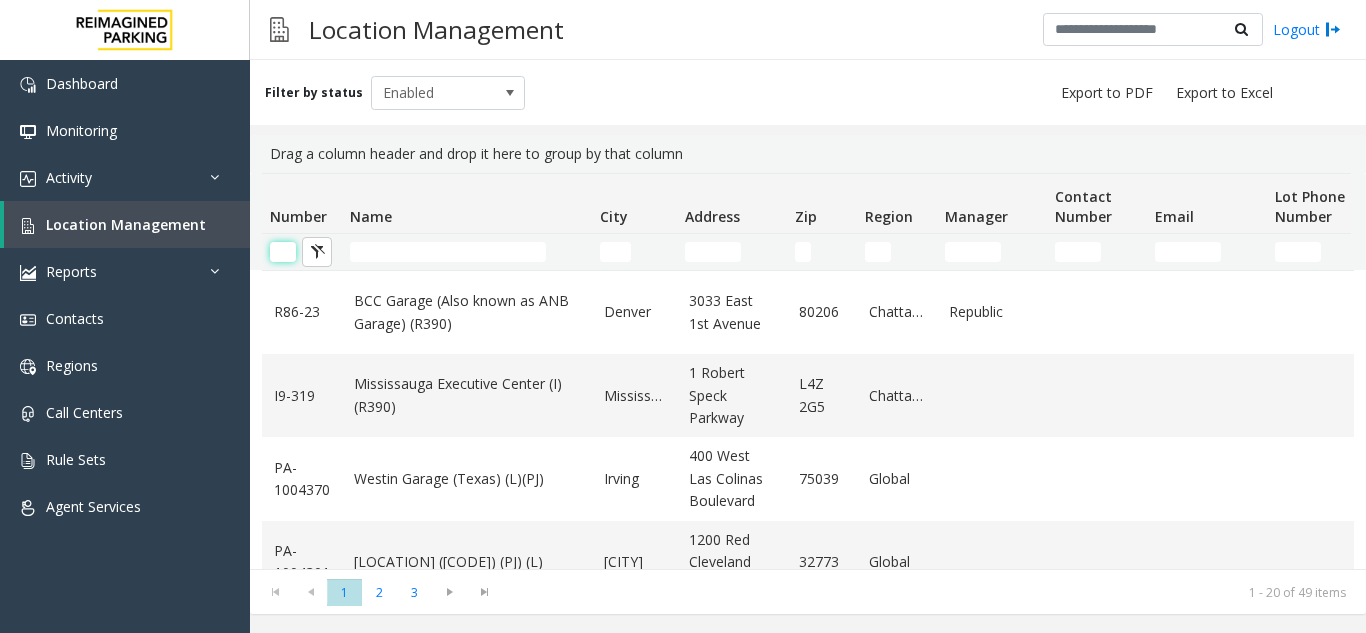 type 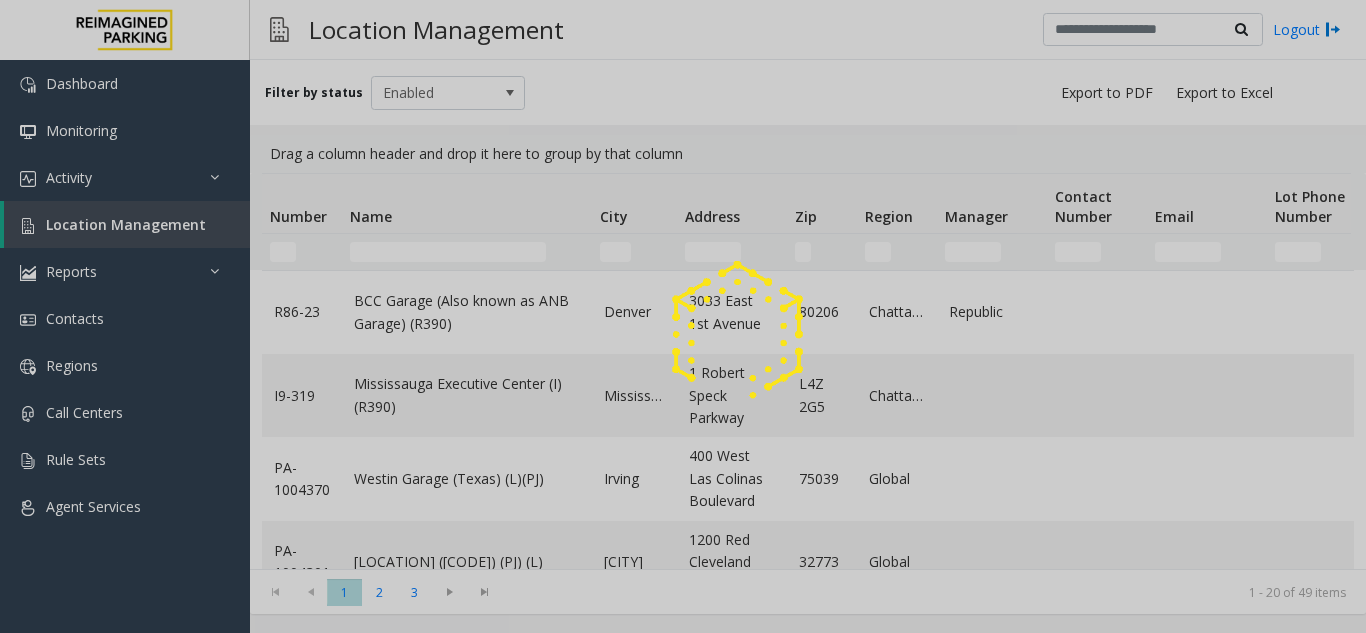 click 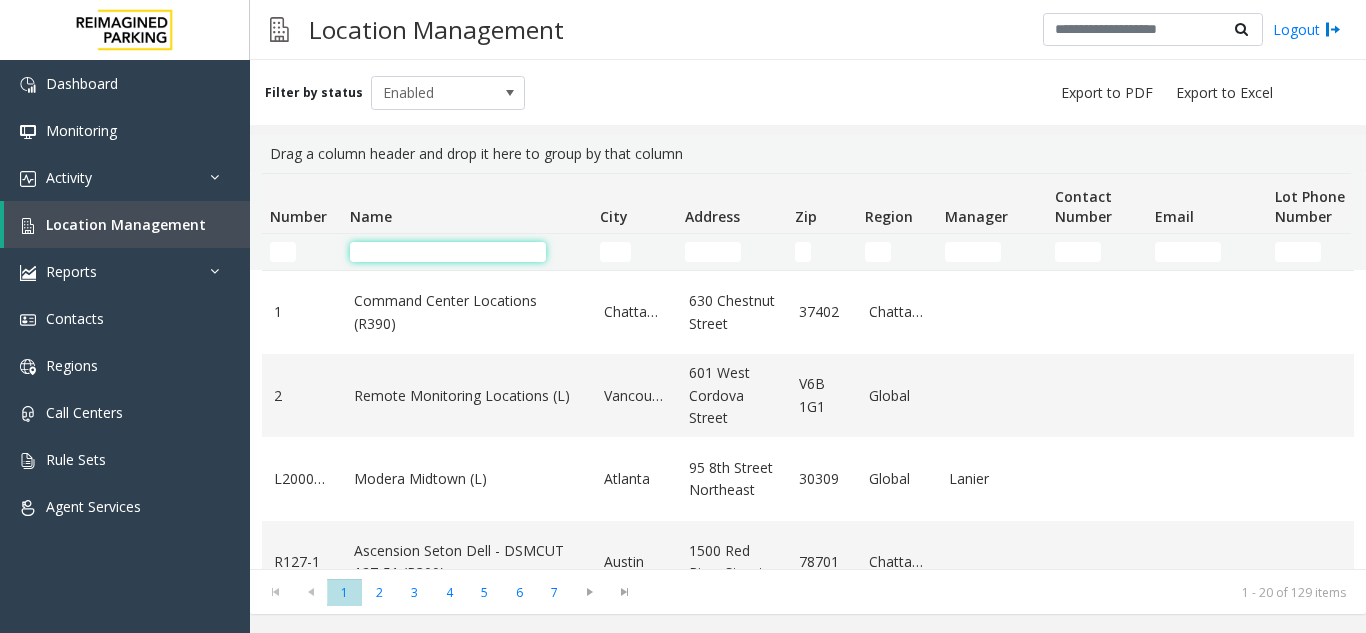 click 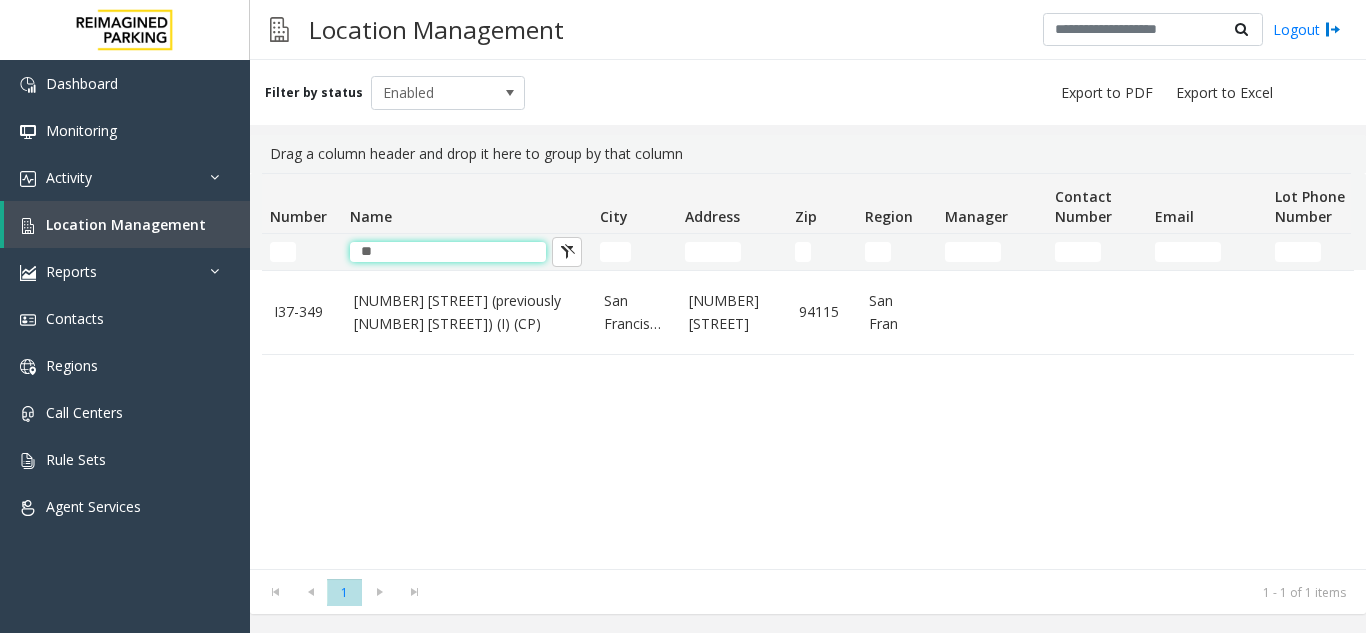 type on "*" 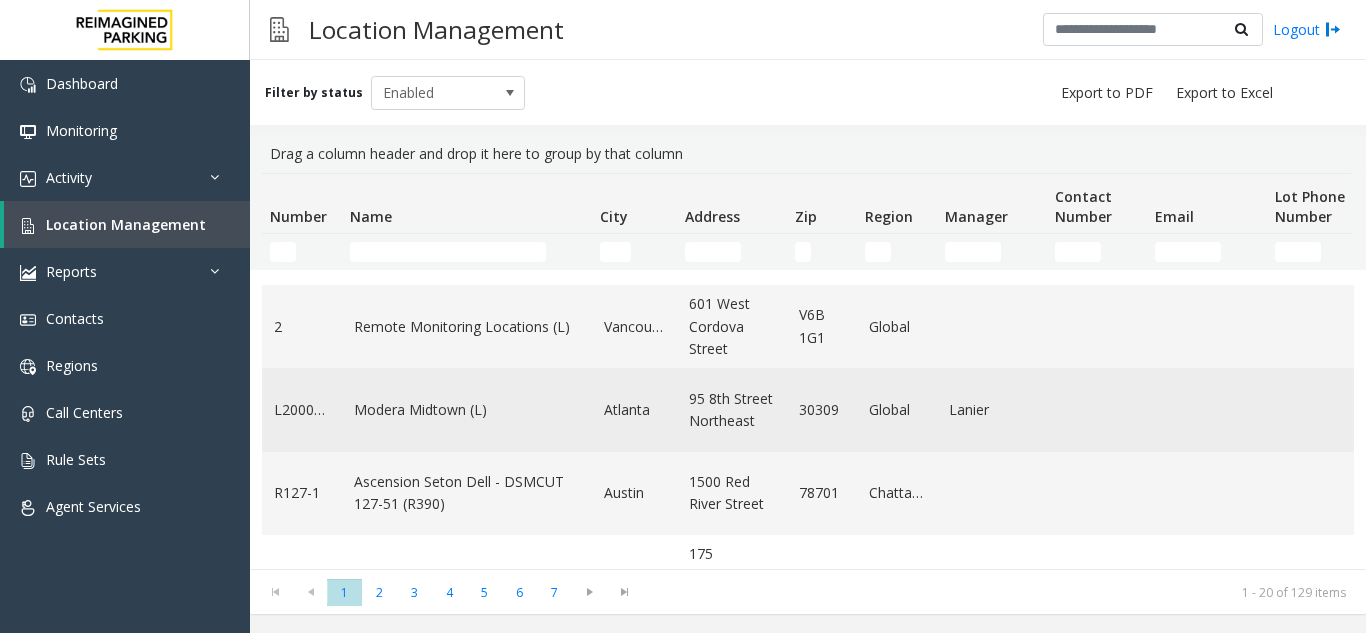 scroll, scrollTop: 100, scrollLeft: 0, axis: vertical 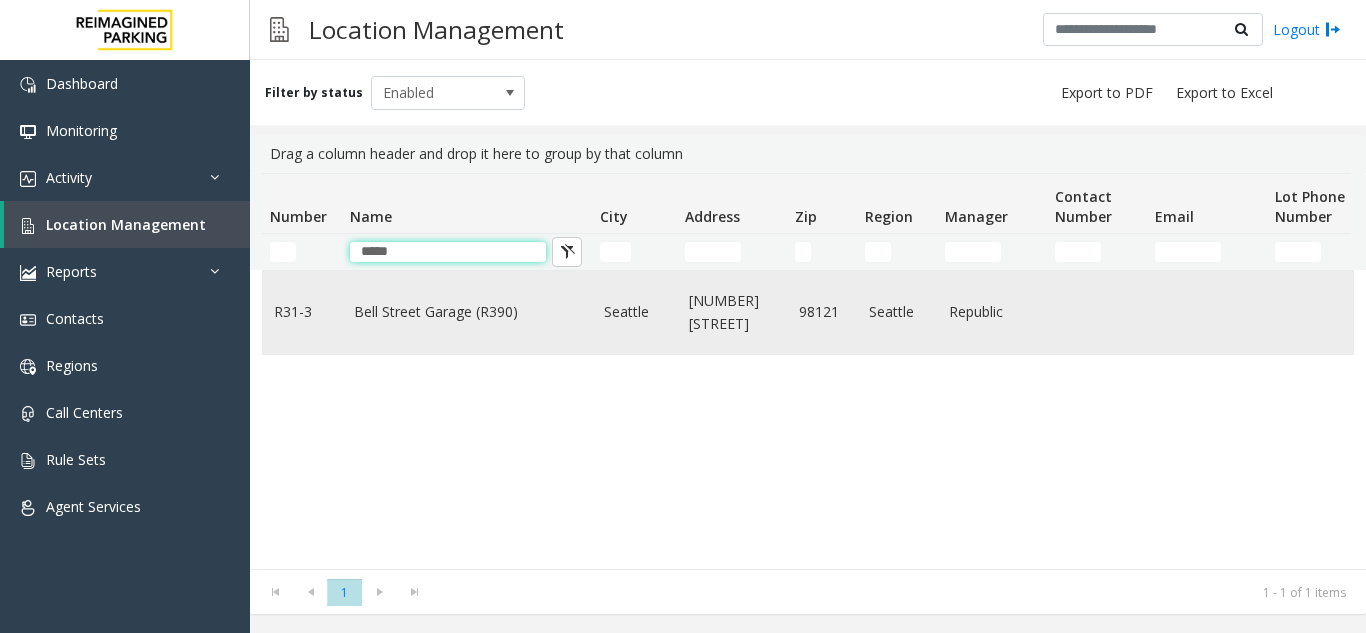 type on "****" 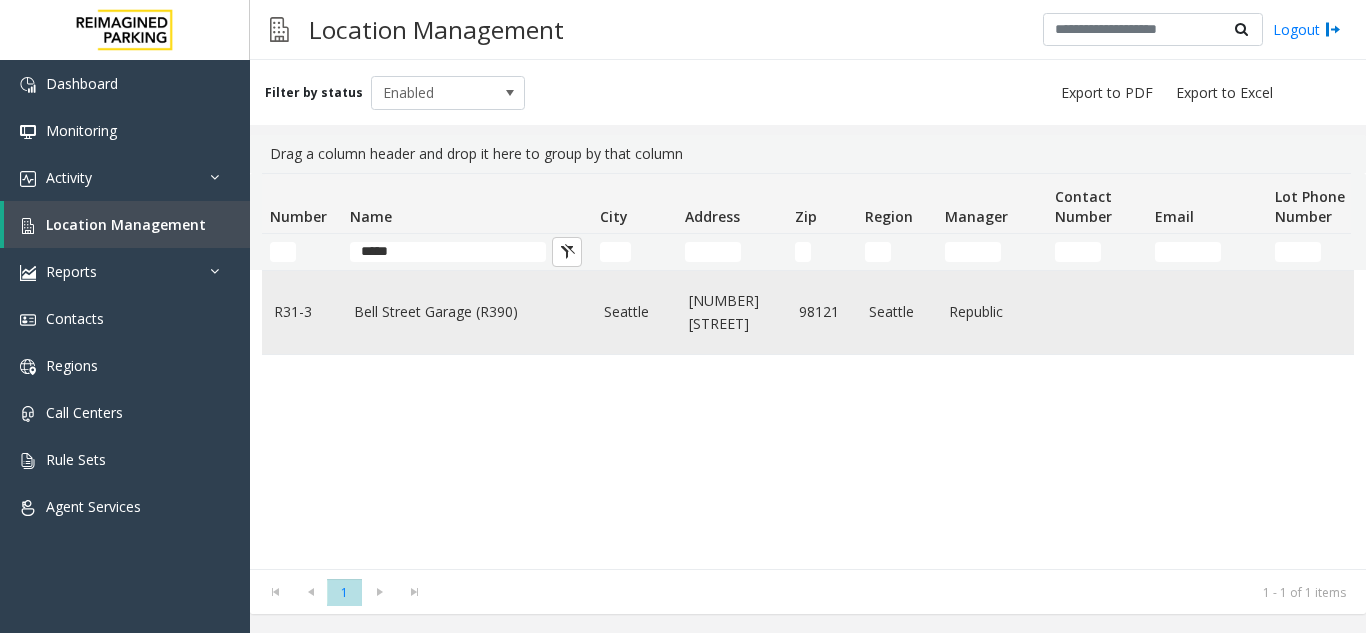 click on "Bell Street Garage (R390)" 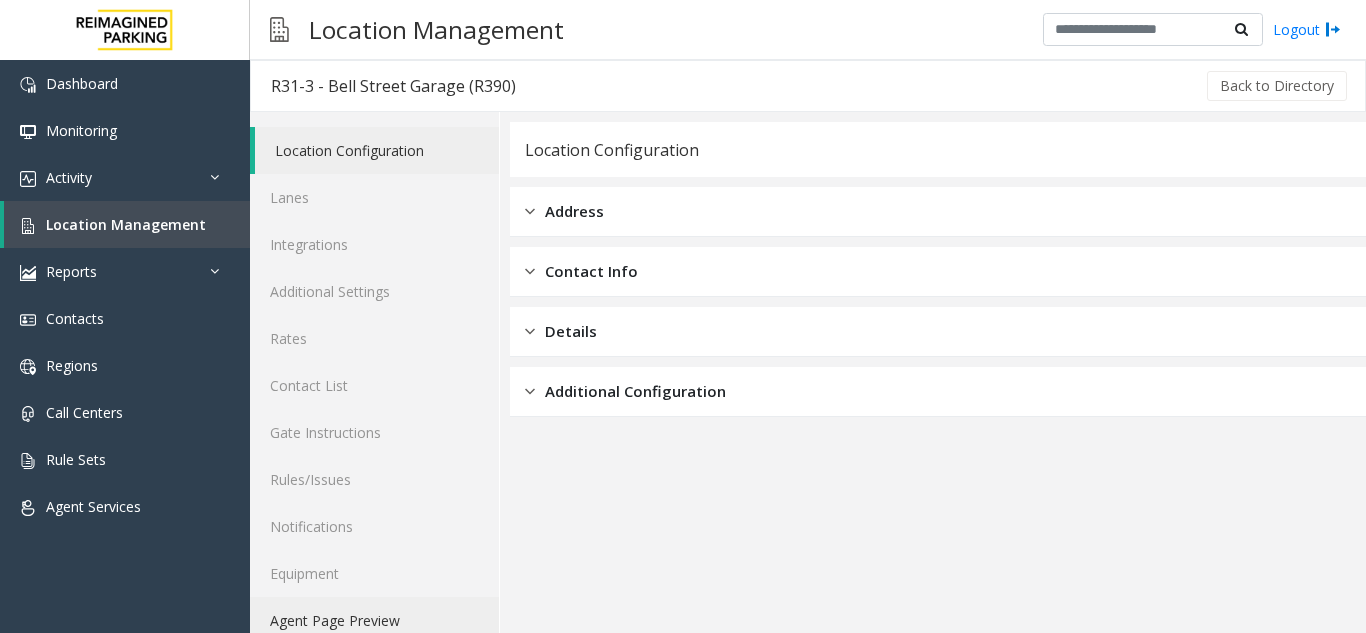 click on "Agent Page Preview" 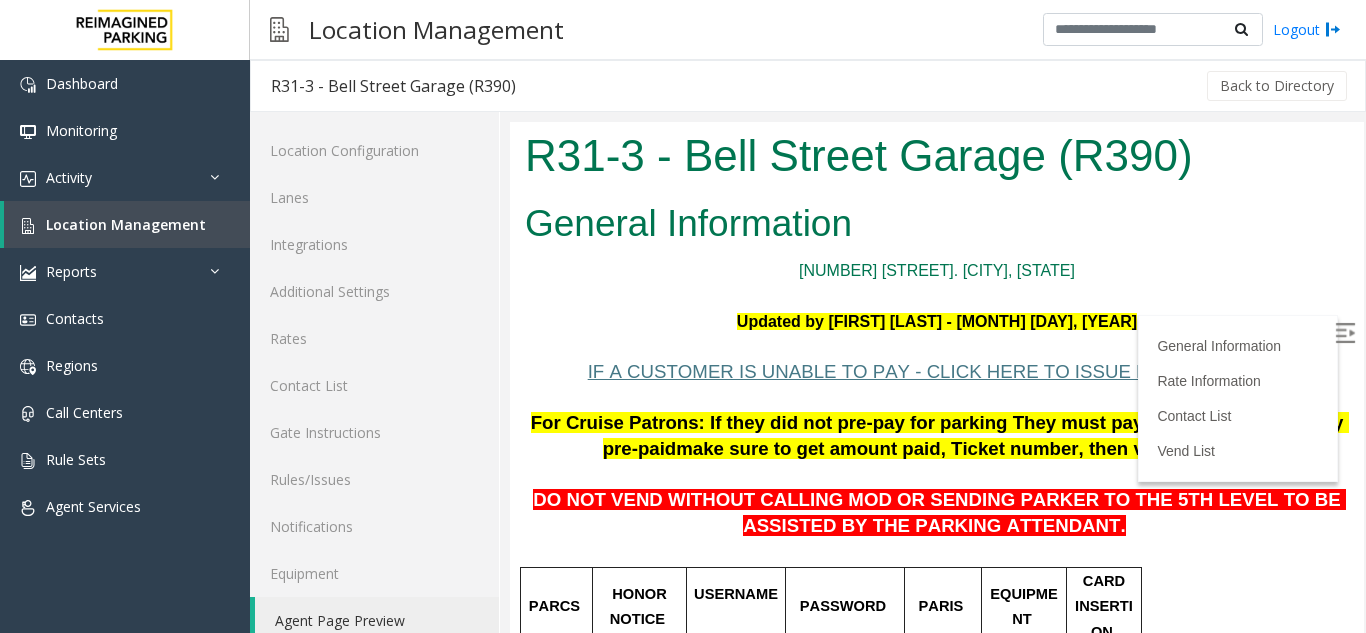 scroll, scrollTop: 0, scrollLeft: 0, axis: both 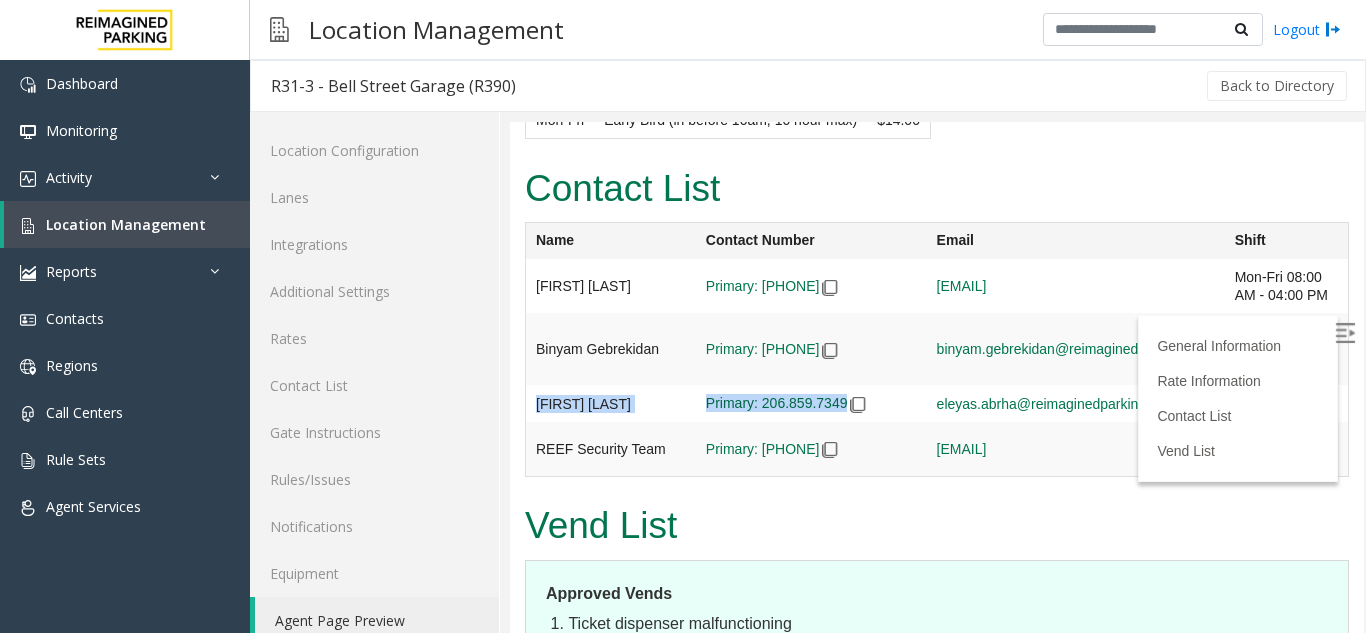 drag, startPoint x: 535, startPoint y: 363, endPoint x: 832, endPoint y: 369, distance: 297.0606 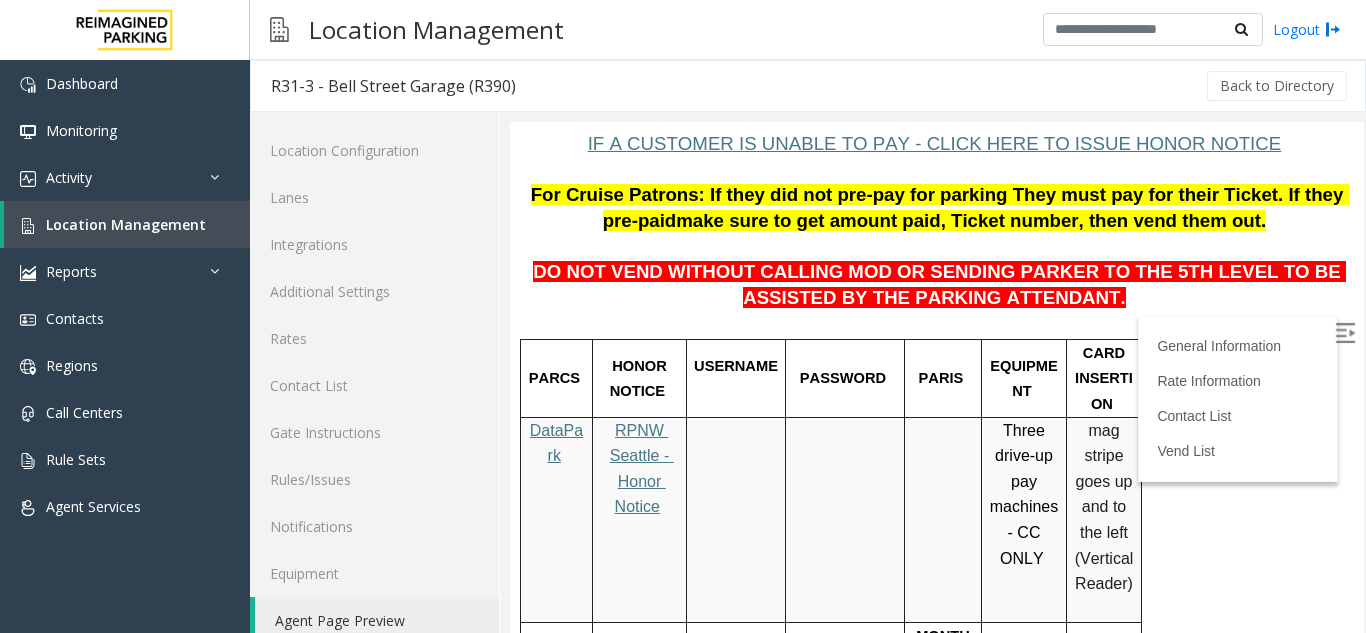 scroll, scrollTop: 200, scrollLeft: 0, axis: vertical 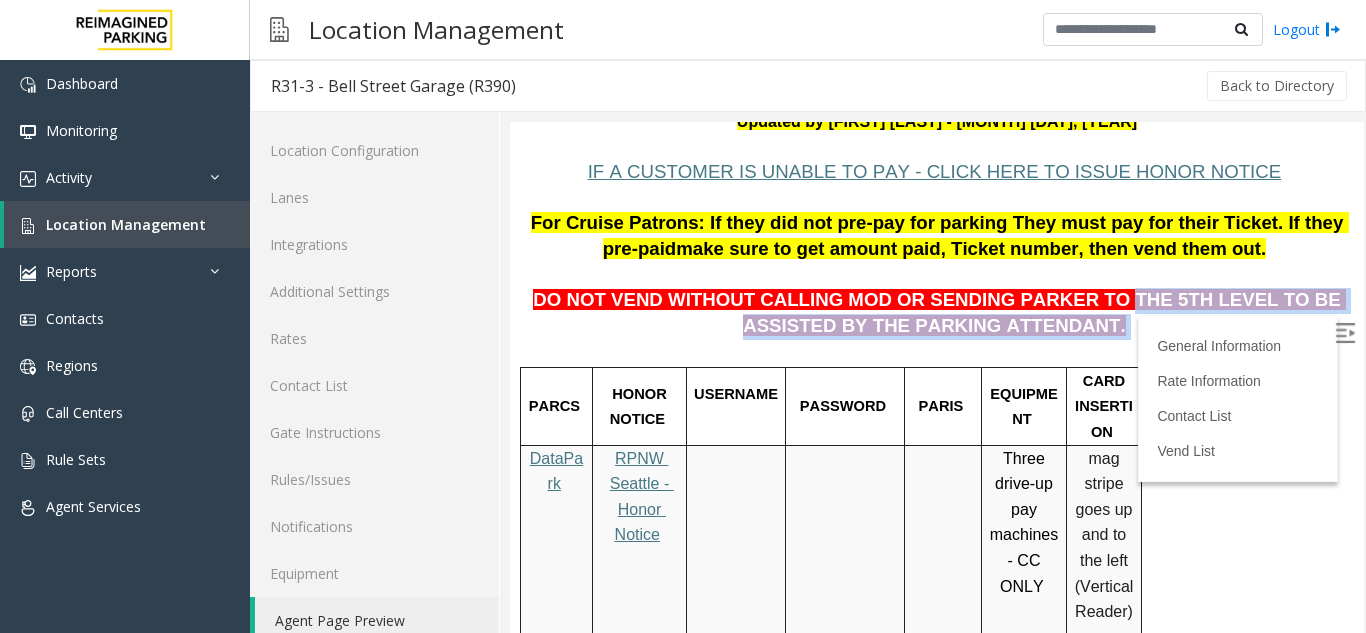 drag, startPoint x: 1044, startPoint y: 297, endPoint x: 1056, endPoint y: 321, distance: 26.832815 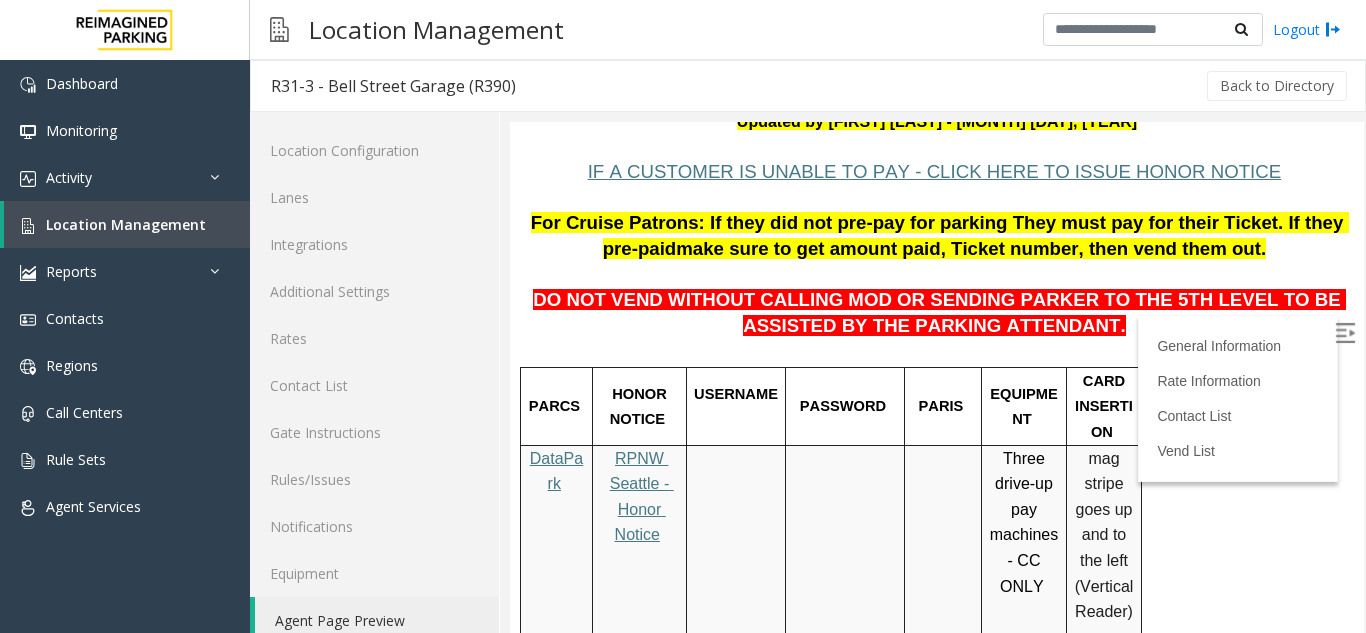 click on "For Cruise Patrons: If they did not pre-pay for parking They must pay for their Ticket. If they pre-paid  make sure to get amount paid, Ticket number, then vend them out." at bounding box center [937, 236] 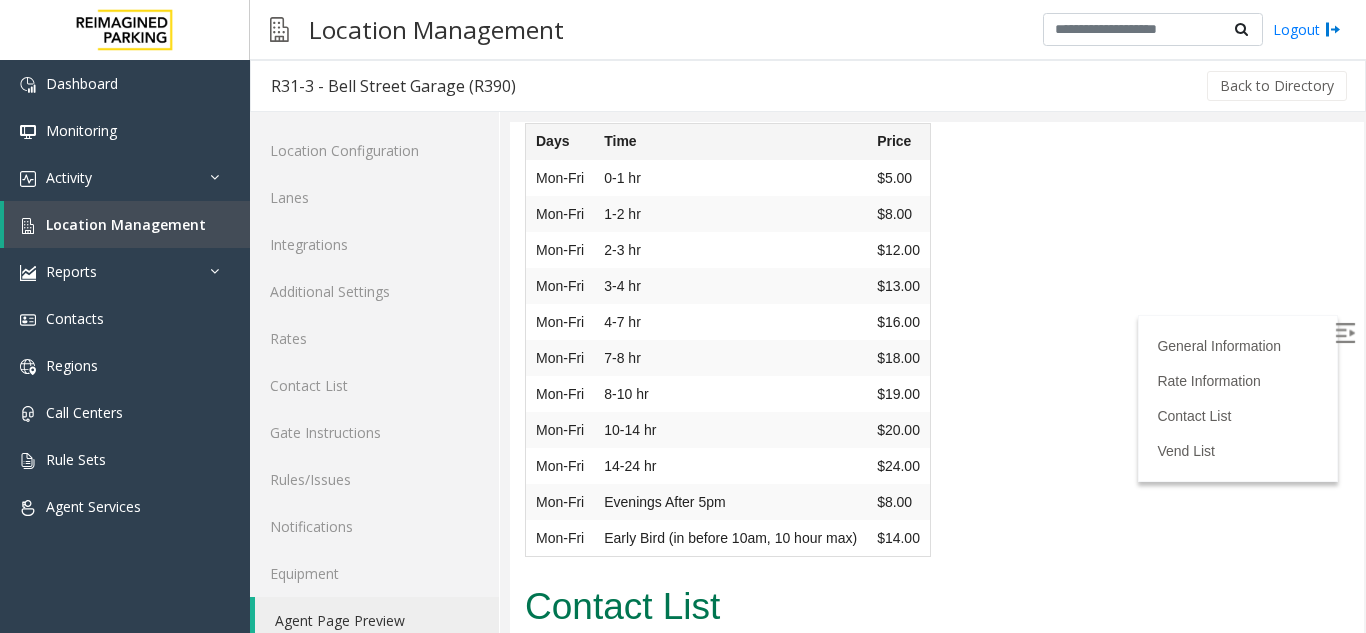 scroll, scrollTop: 5236, scrollLeft: 0, axis: vertical 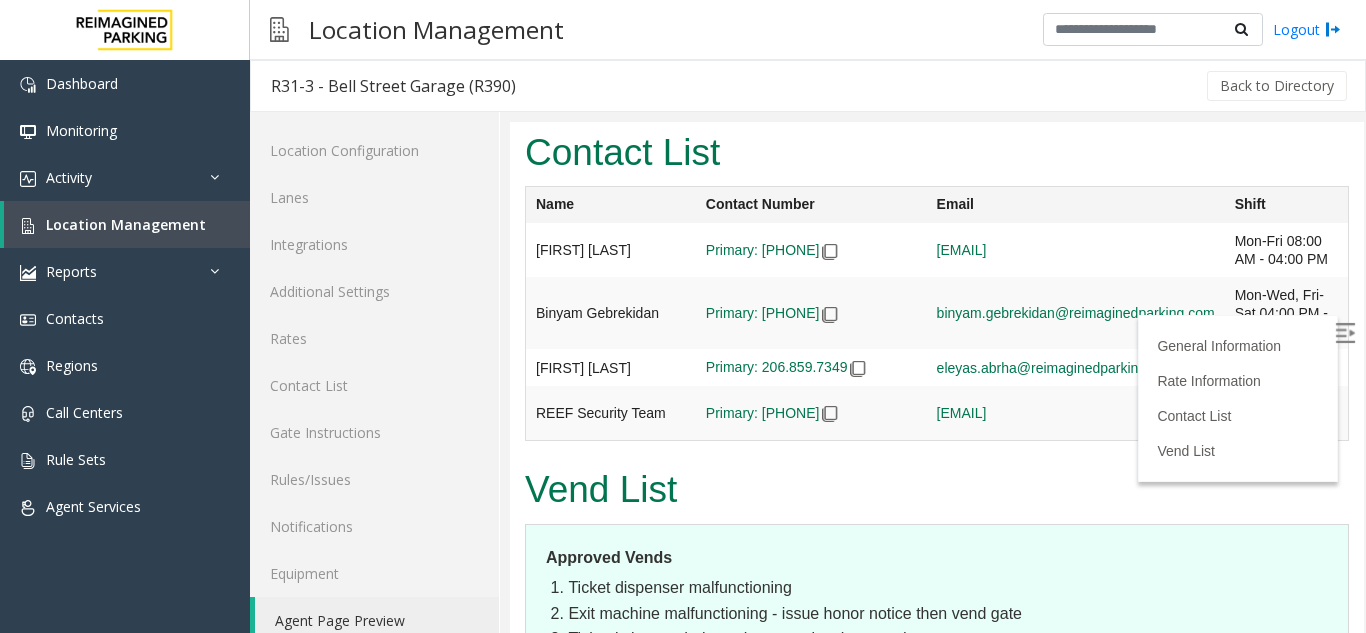 drag, startPoint x: 538, startPoint y: 383, endPoint x: 834, endPoint y: 396, distance: 296.28534 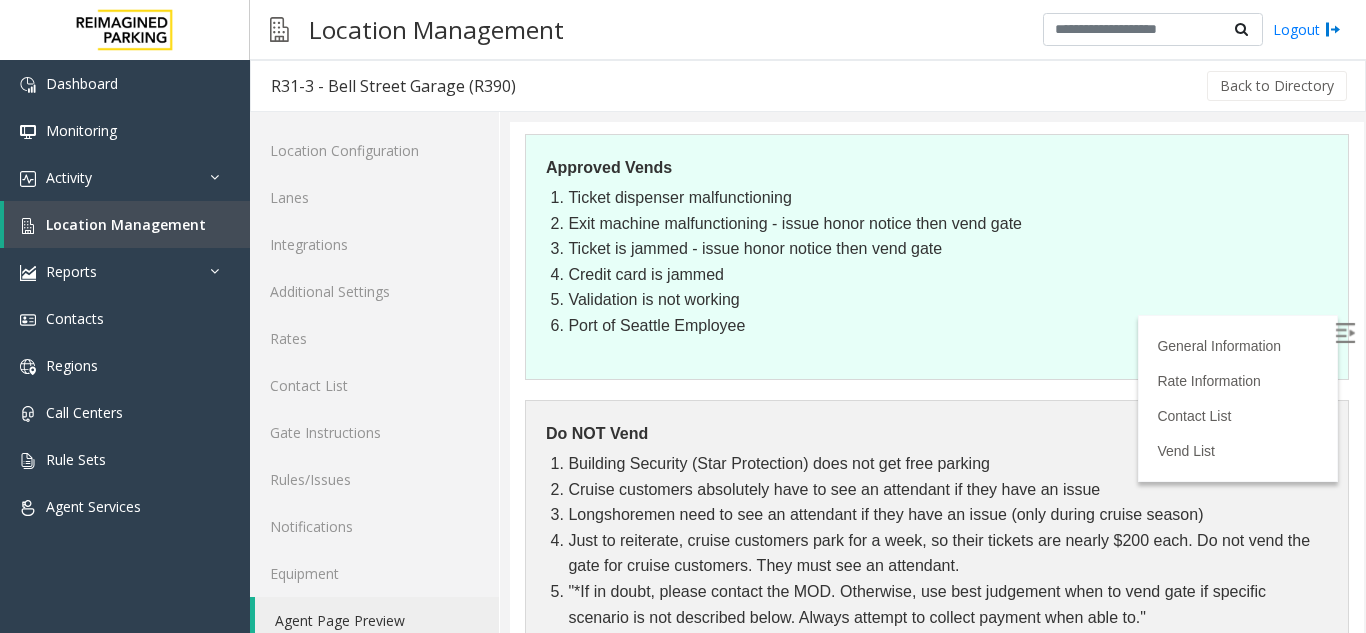 scroll, scrollTop: 5636, scrollLeft: 0, axis: vertical 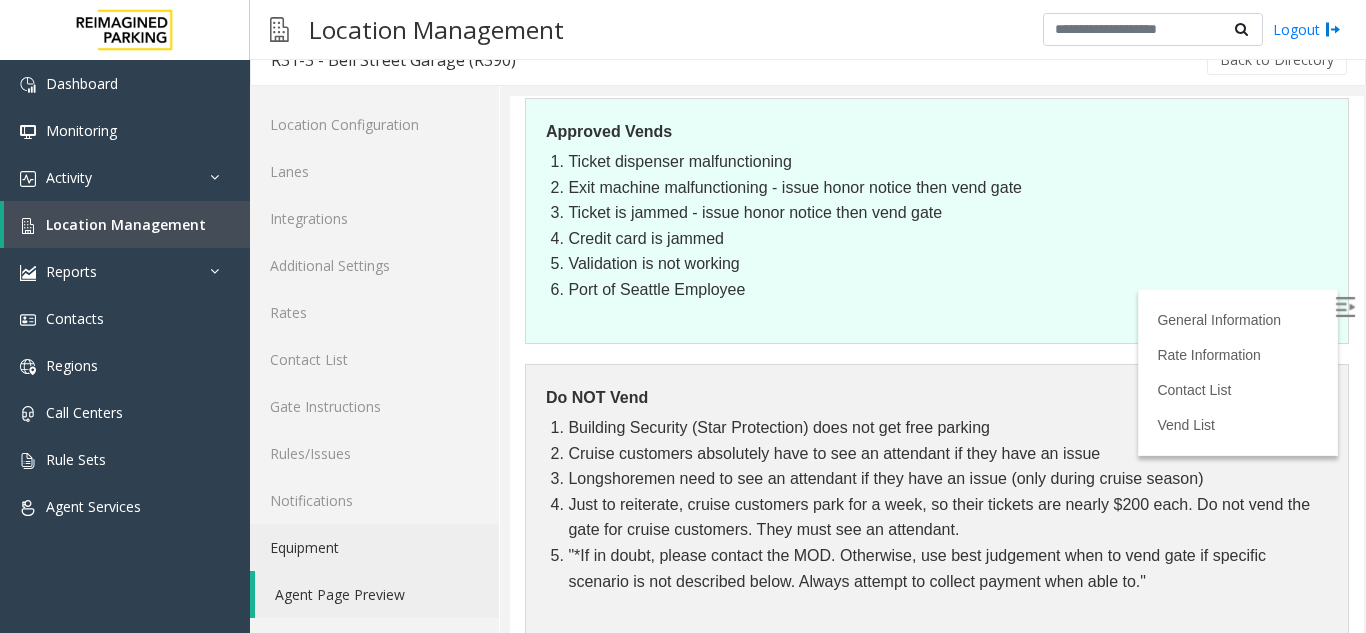 click on "Equipment" 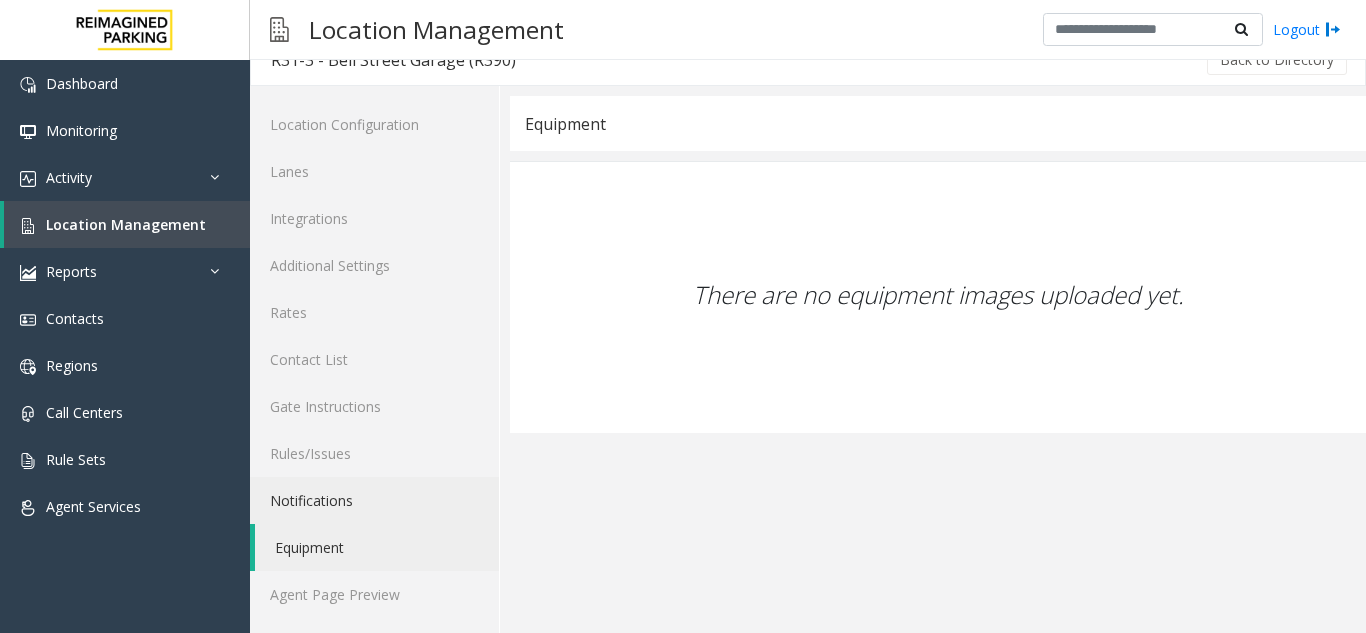 click on "Notifications" 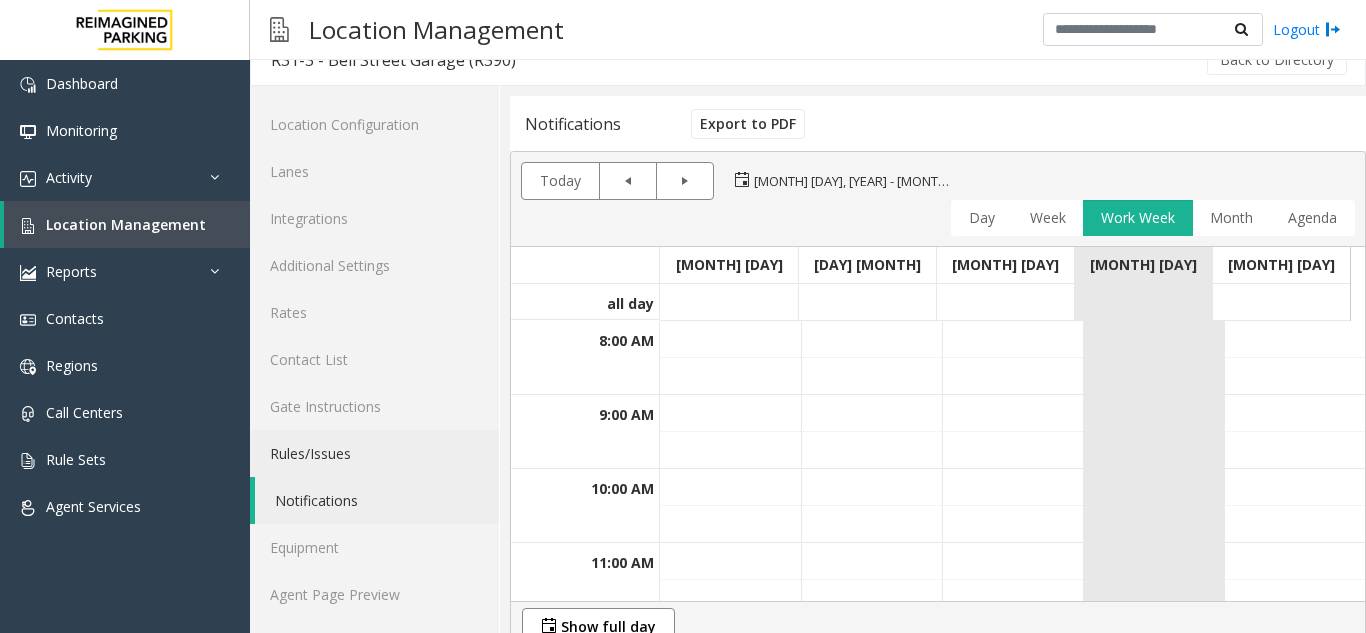 click on "Rules/Issues" 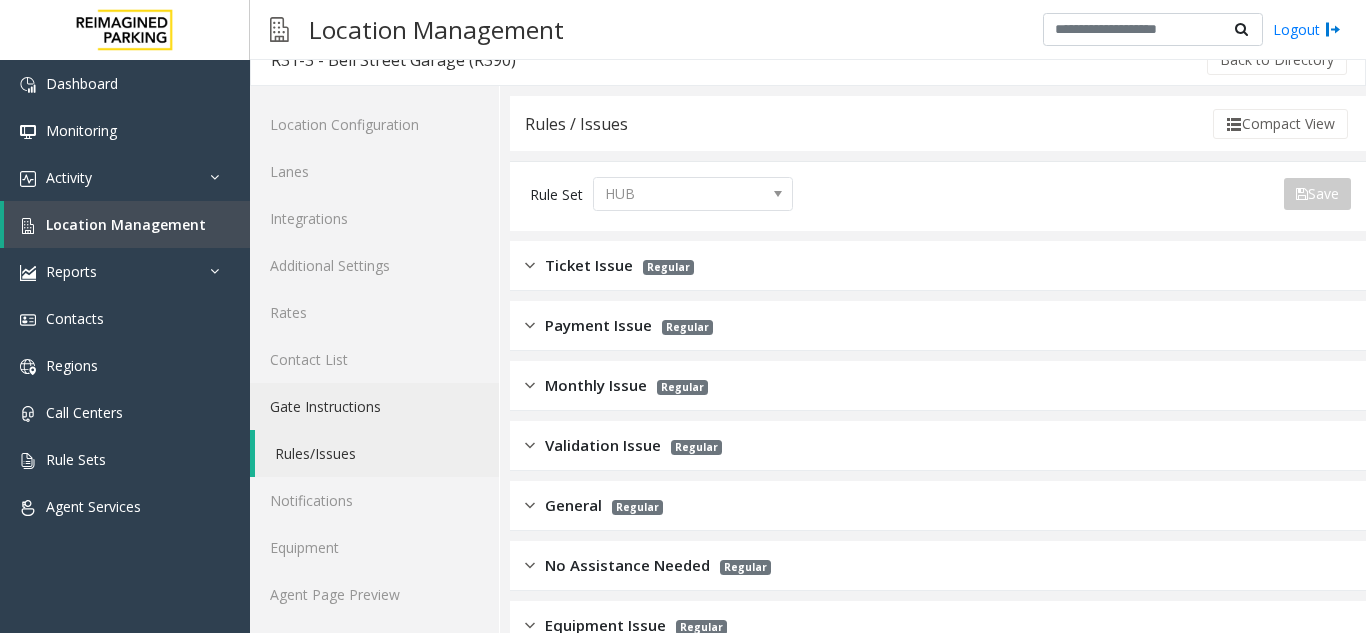 click on "Gate Instructions" 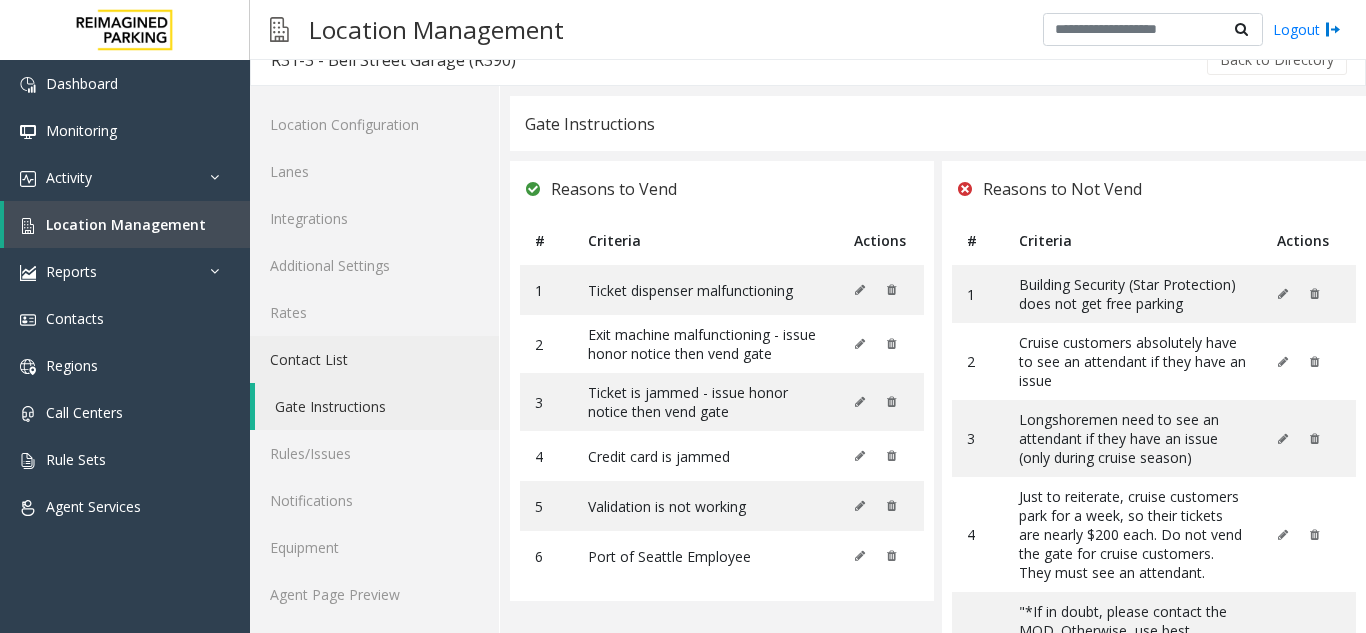 click on "Contact List" 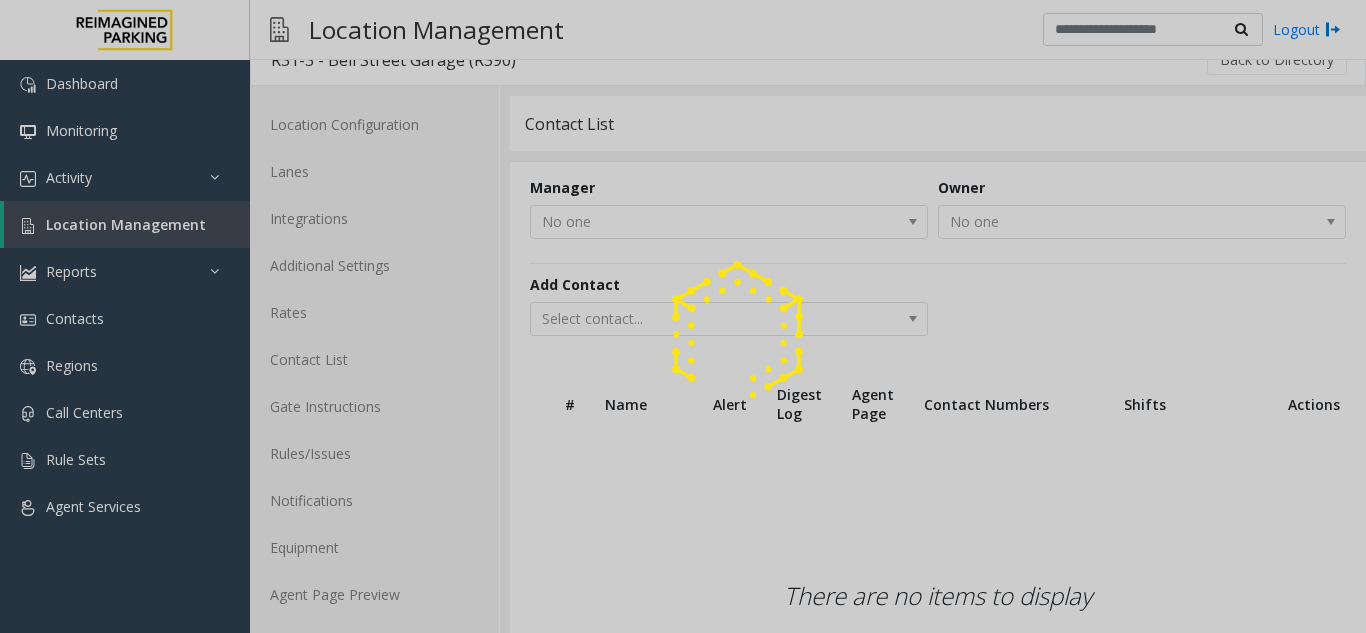 click 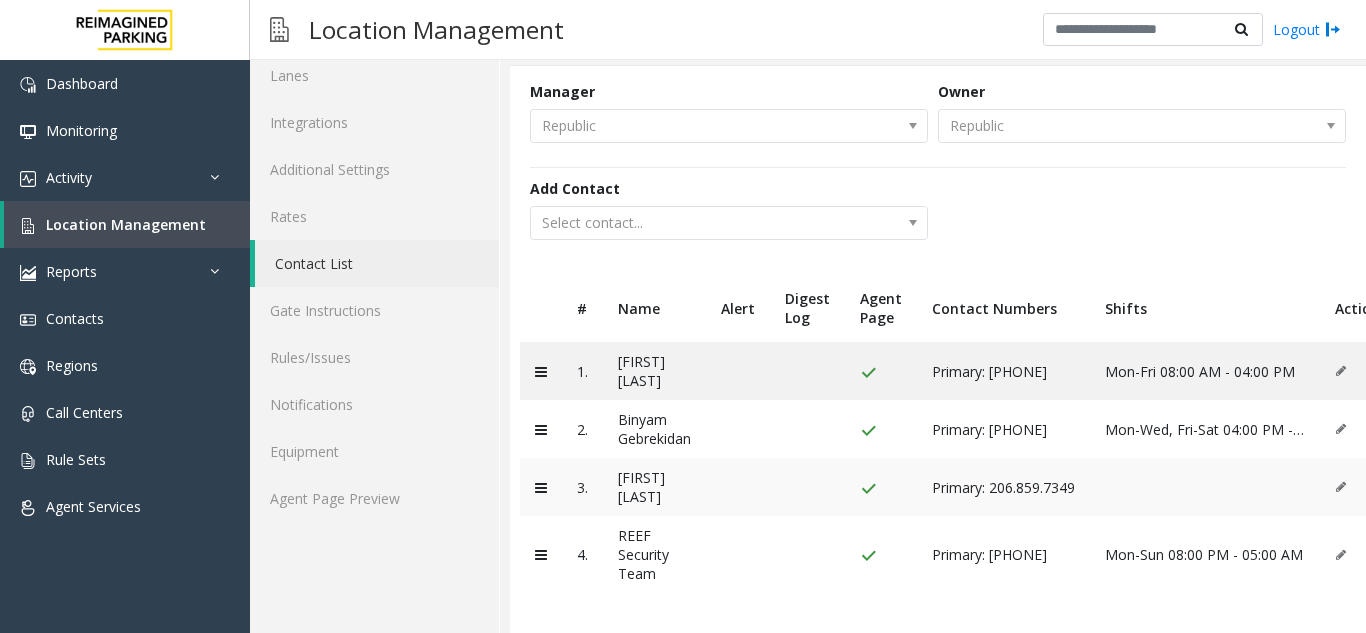 scroll, scrollTop: 37, scrollLeft: 0, axis: vertical 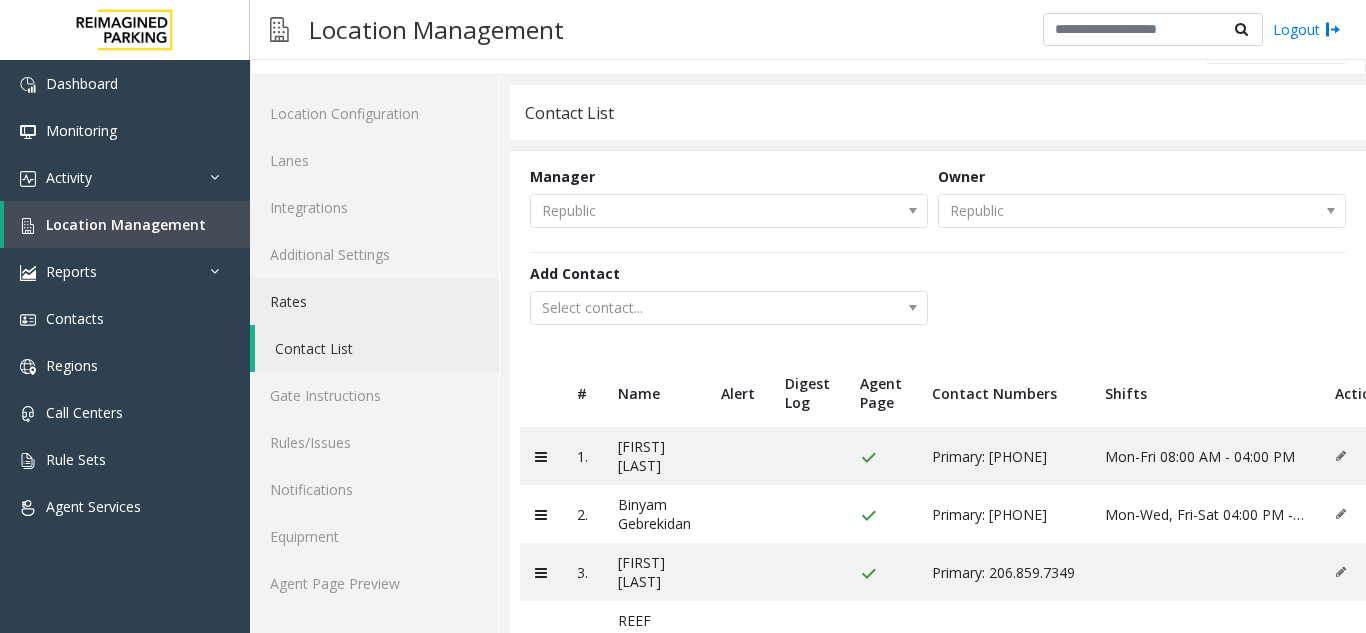 click on "Rates" 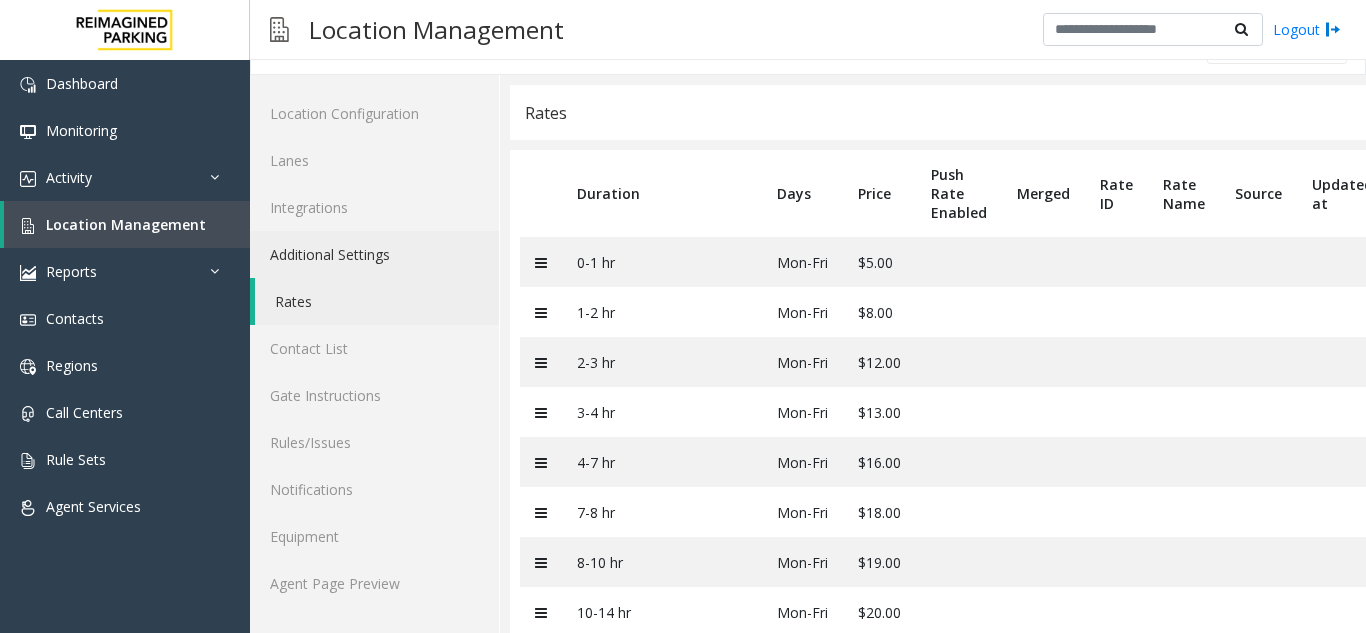 click on "Additional Settings" 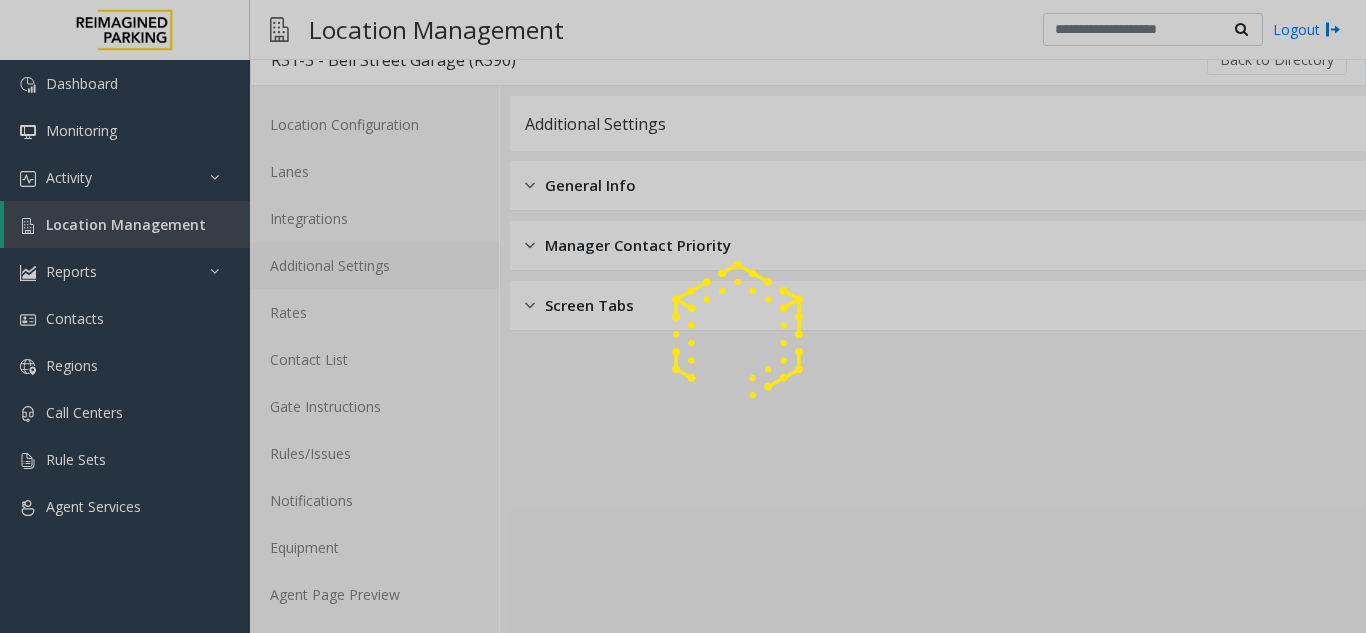 click 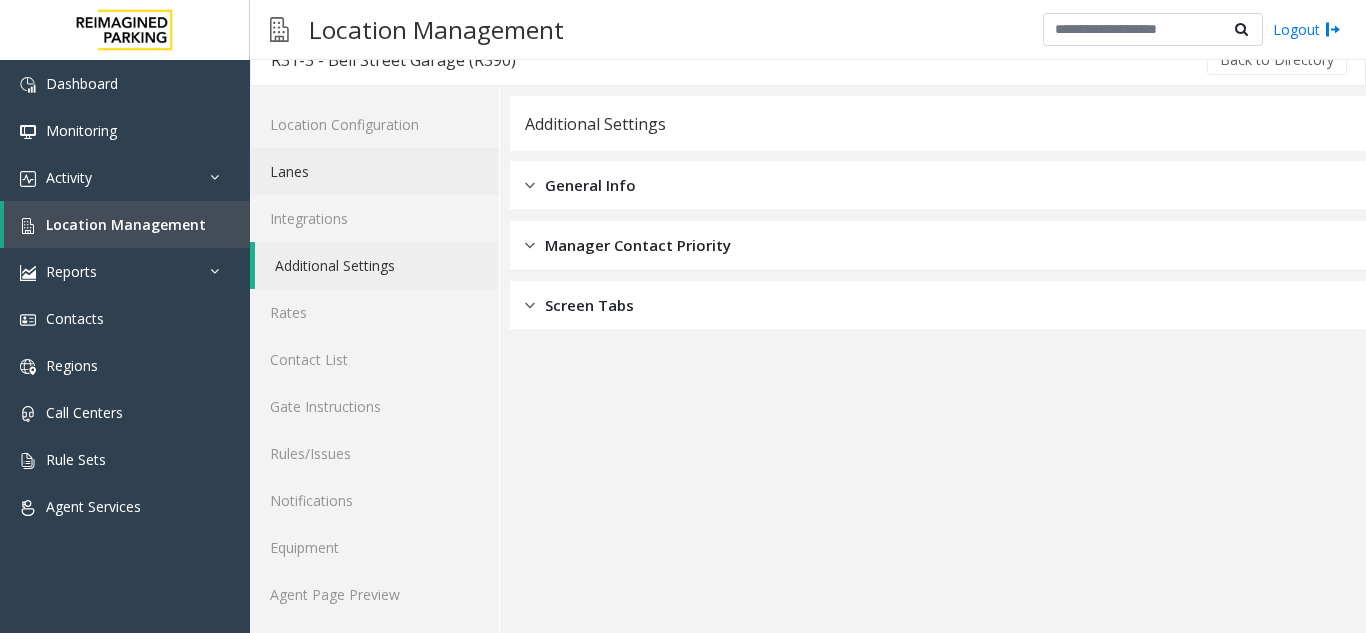 click on "Lanes" 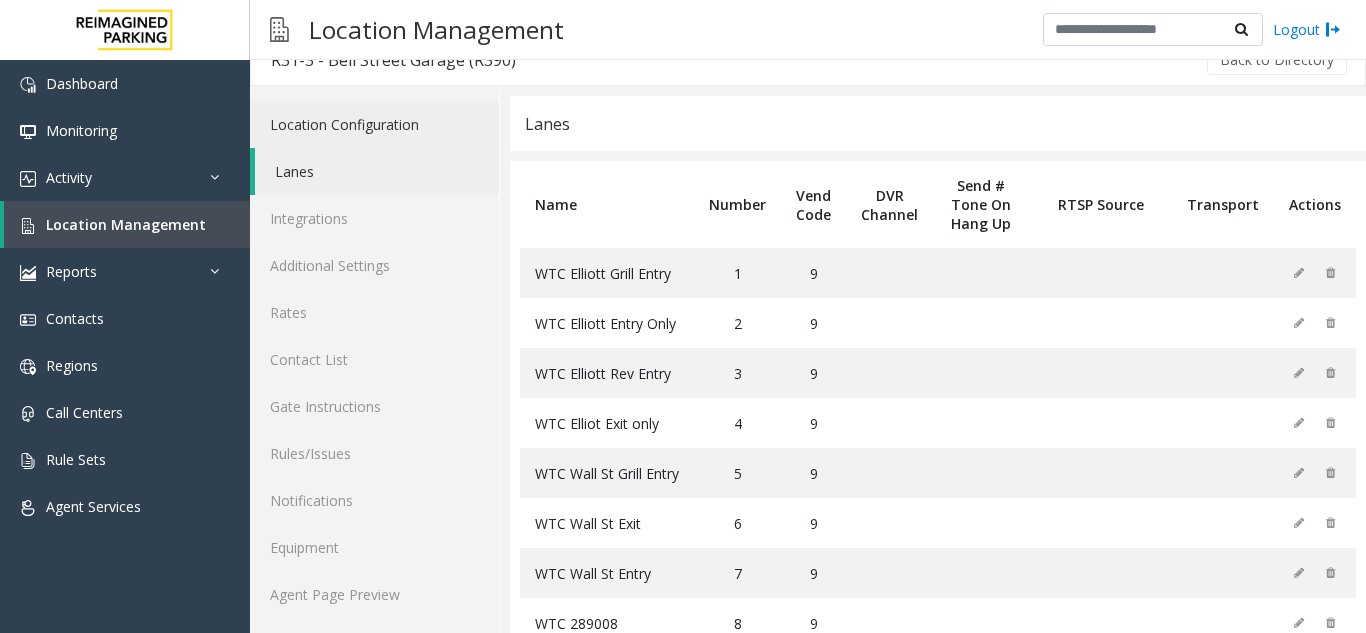 click on "Location Configuration" 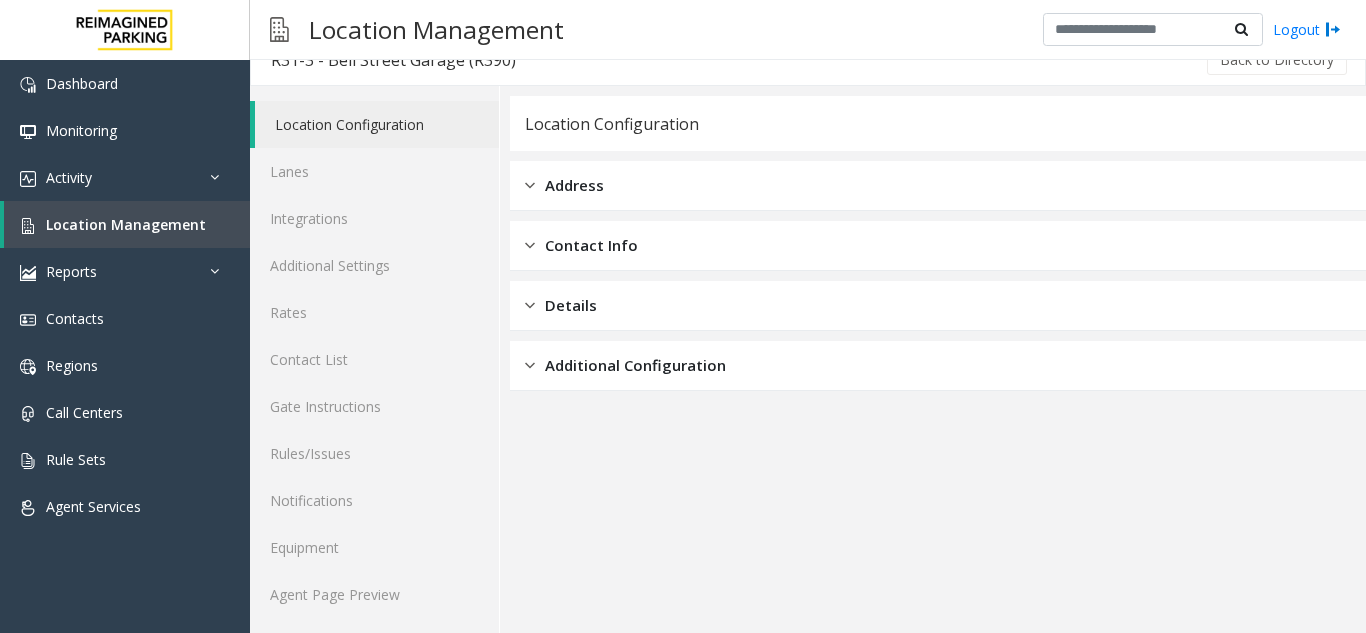 click on "Contact Info" 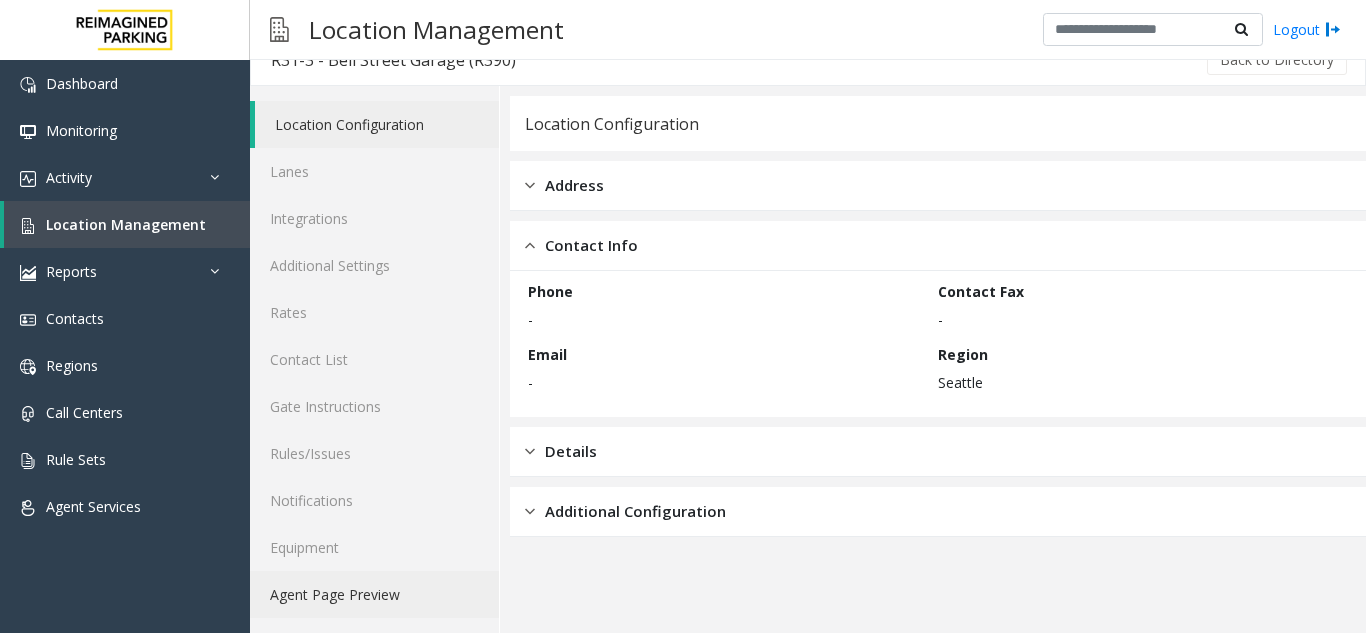 click on "Agent Page Preview" 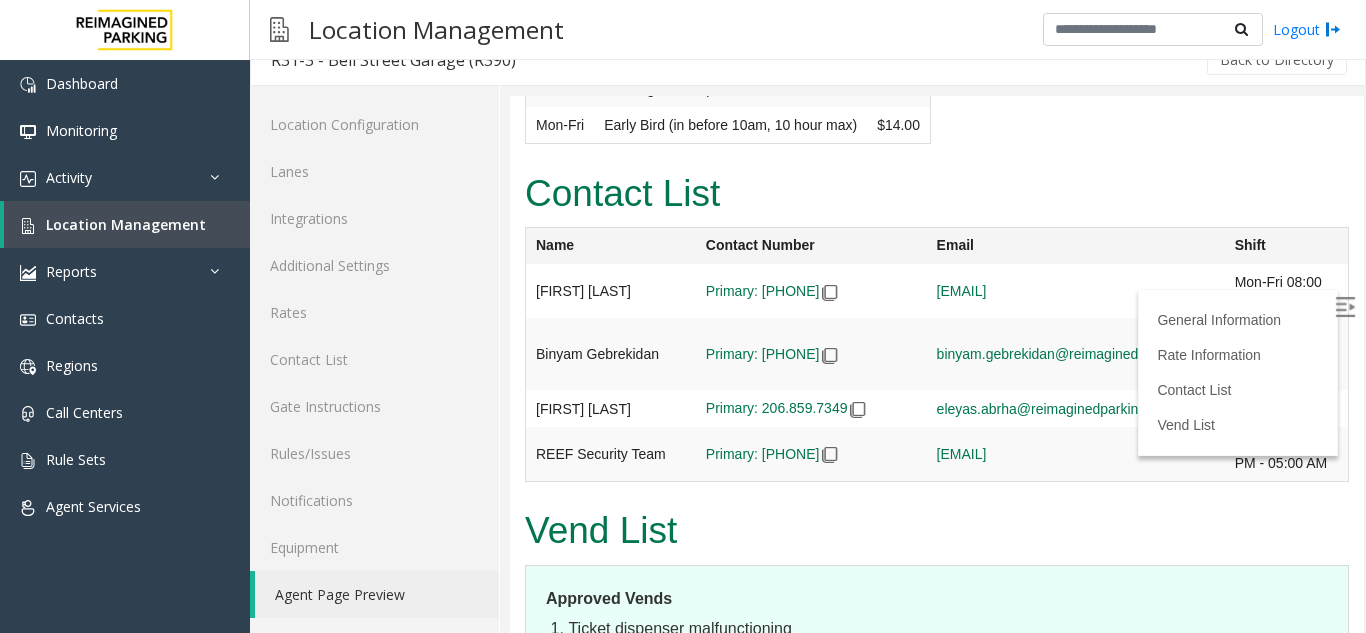 scroll, scrollTop: 5136, scrollLeft: 0, axis: vertical 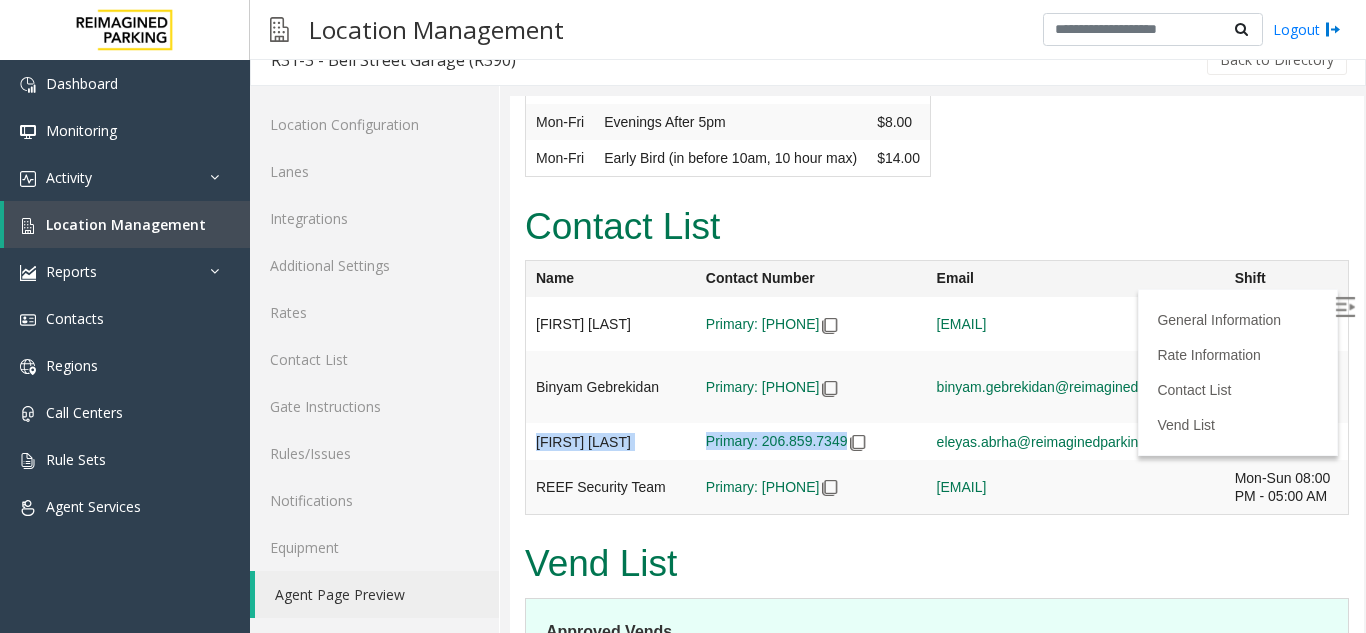 drag, startPoint x: 536, startPoint y: 396, endPoint x: 842, endPoint y: 393, distance: 306.0147 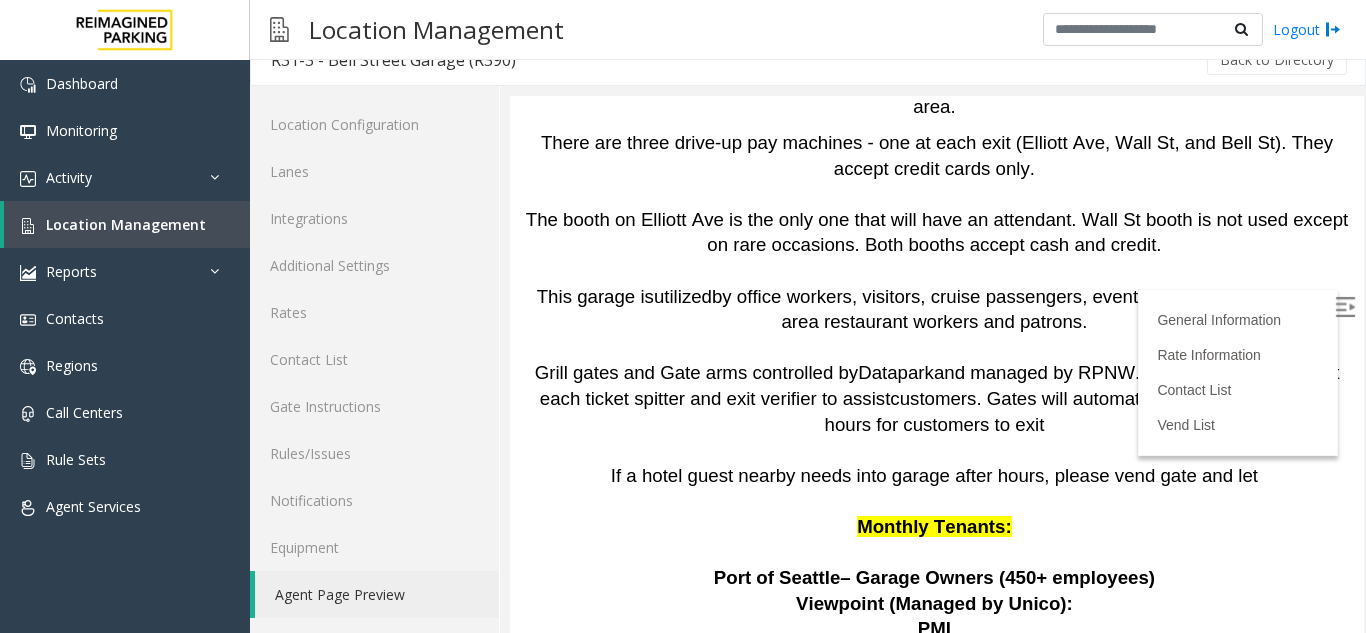 scroll, scrollTop: 2636, scrollLeft: 0, axis: vertical 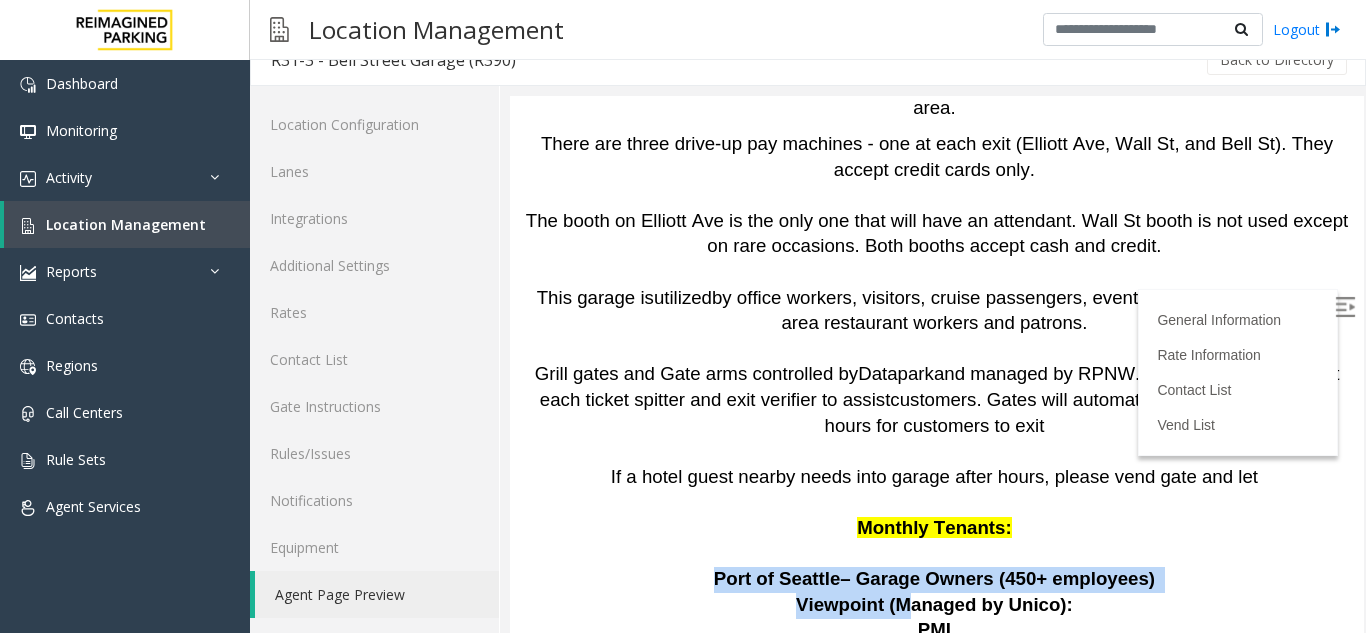drag, startPoint x: 710, startPoint y: 514, endPoint x: 907, endPoint y: 544, distance: 199.27118 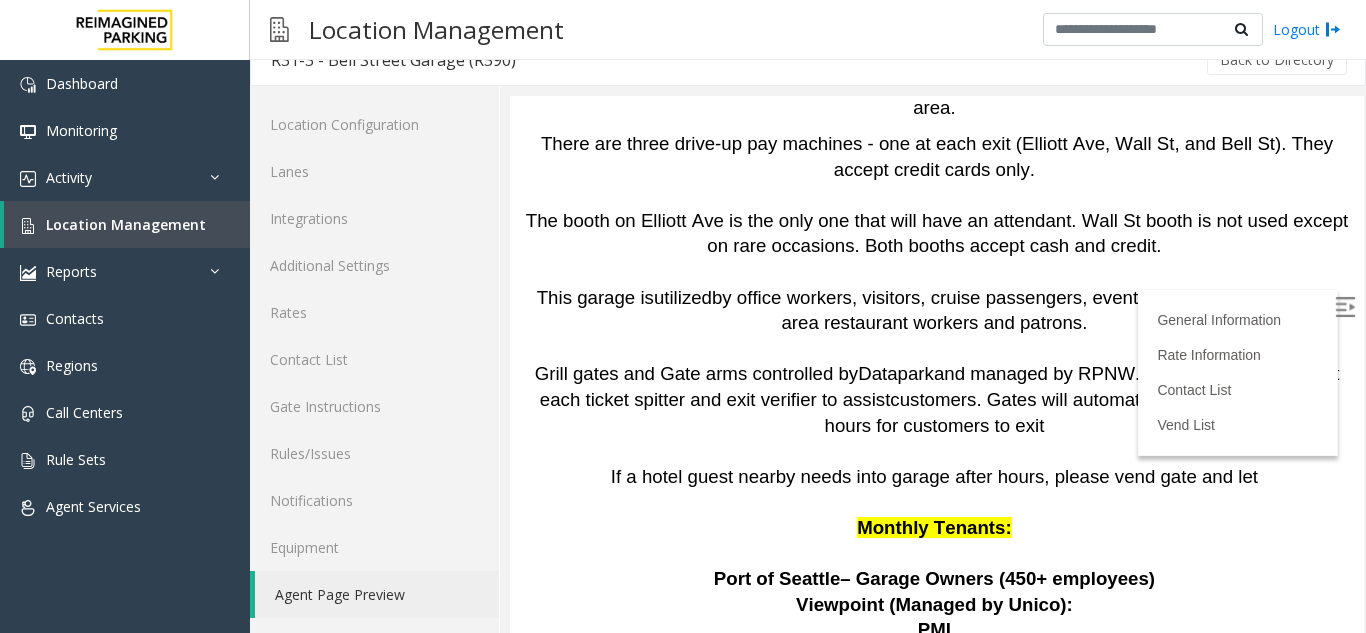 click on "ComTech Tel" at bounding box center (937, 657) 